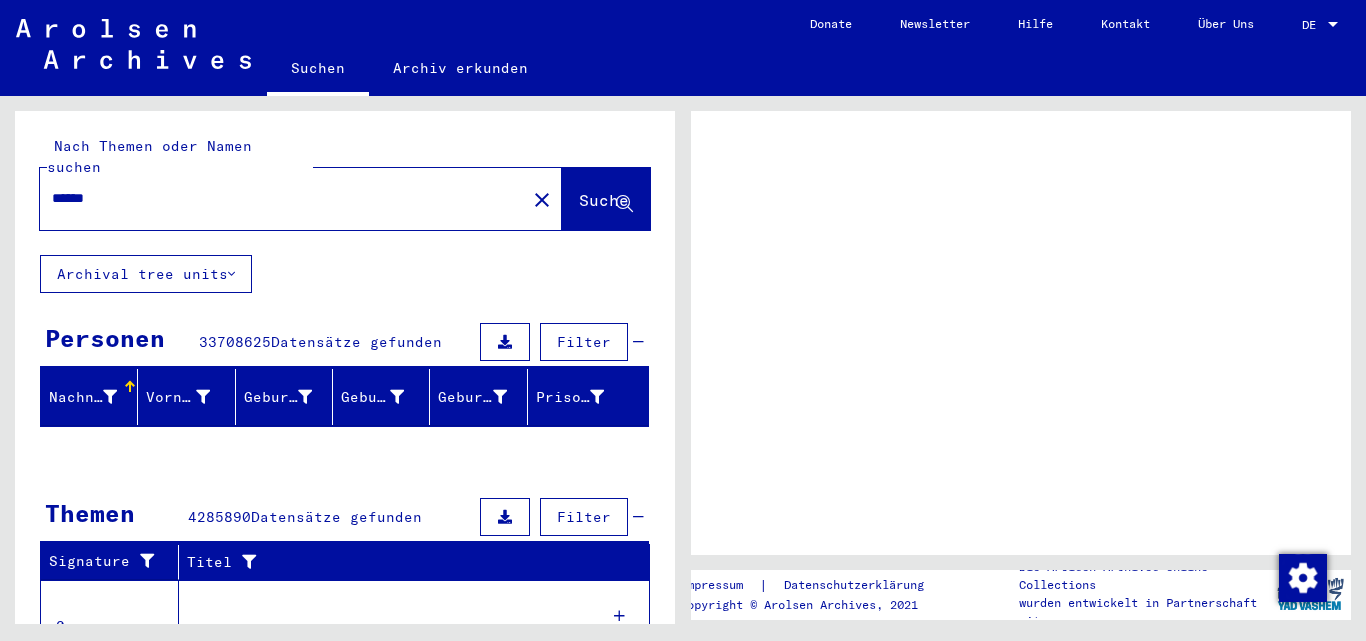 scroll, scrollTop: 0, scrollLeft: 0, axis: both 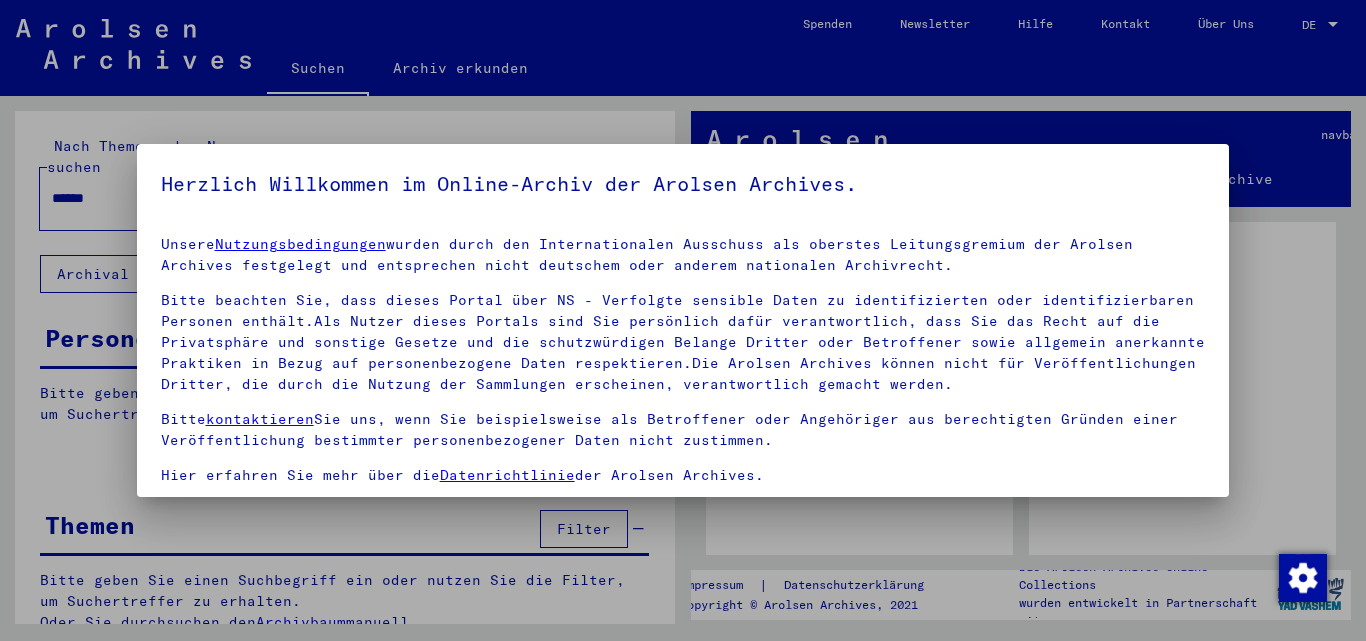 drag, startPoint x: 672, startPoint y: 265, endPoint x: 647, endPoint y: 381, distance: 118.66339 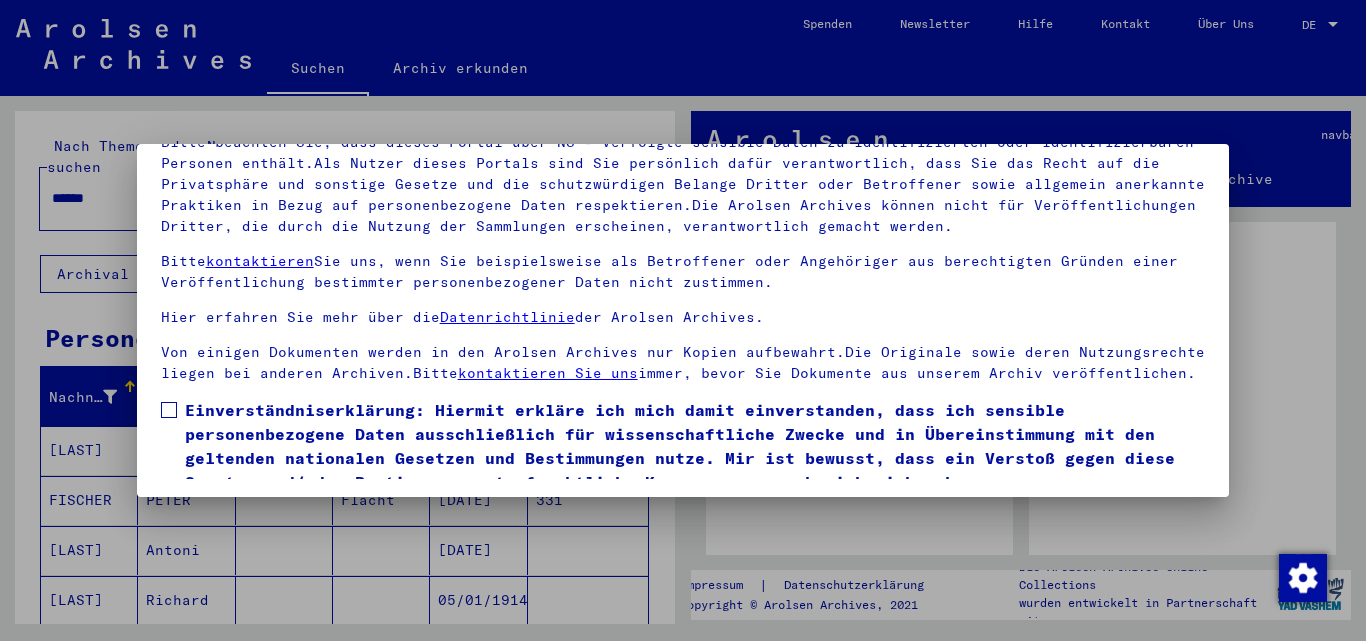 scroll, scrollTop: 164, scrollLeft: 0, axis: vertical 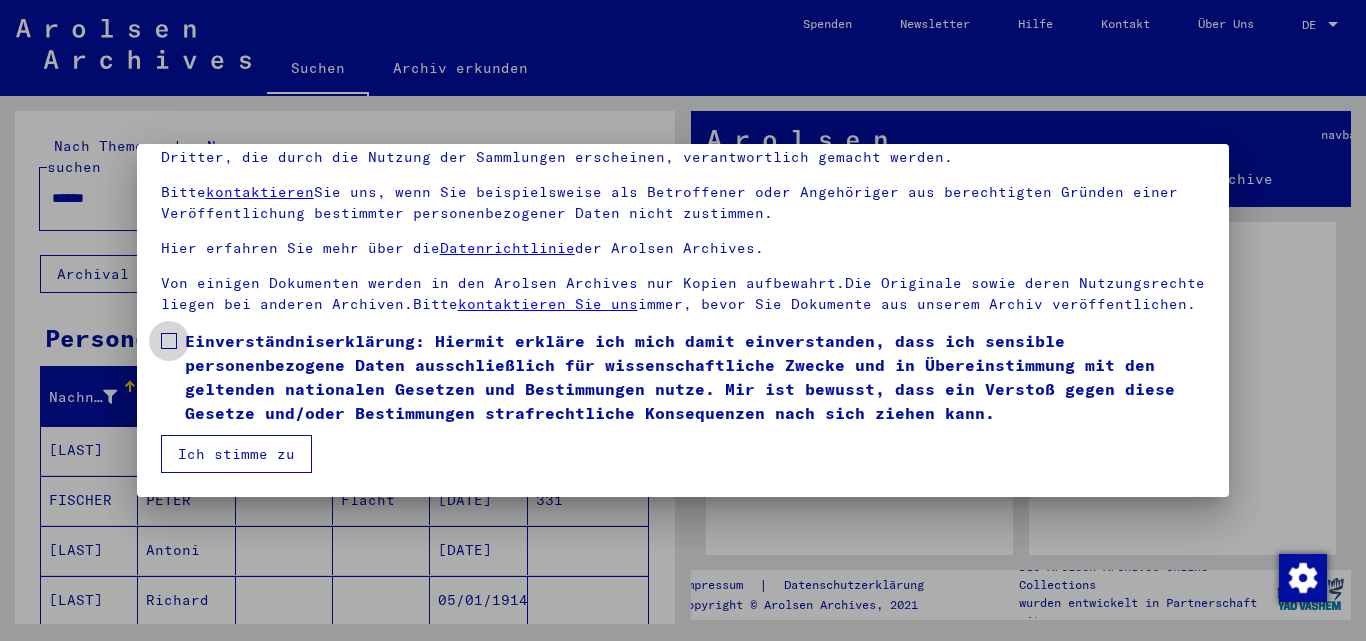 click at bounding box center (169, 341) 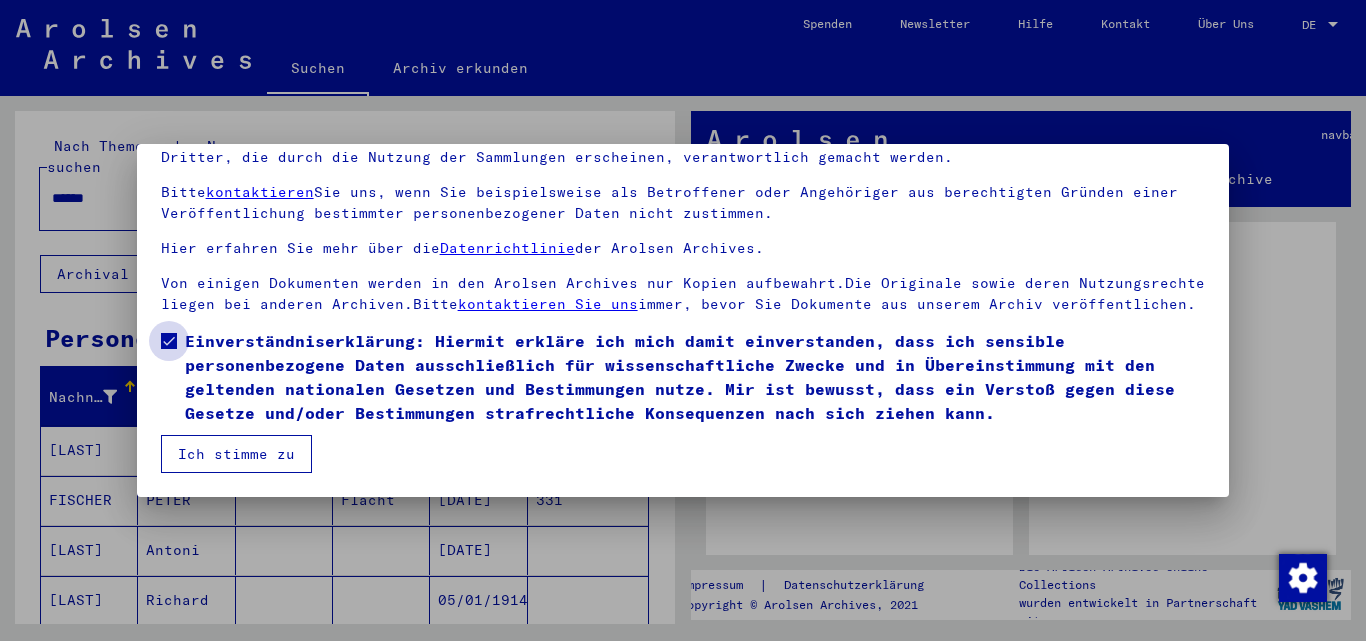 drag, startPoint x: 174, startPoint y: 334, endPoint x: 204, endPoint y: 416, distance: 87.31552 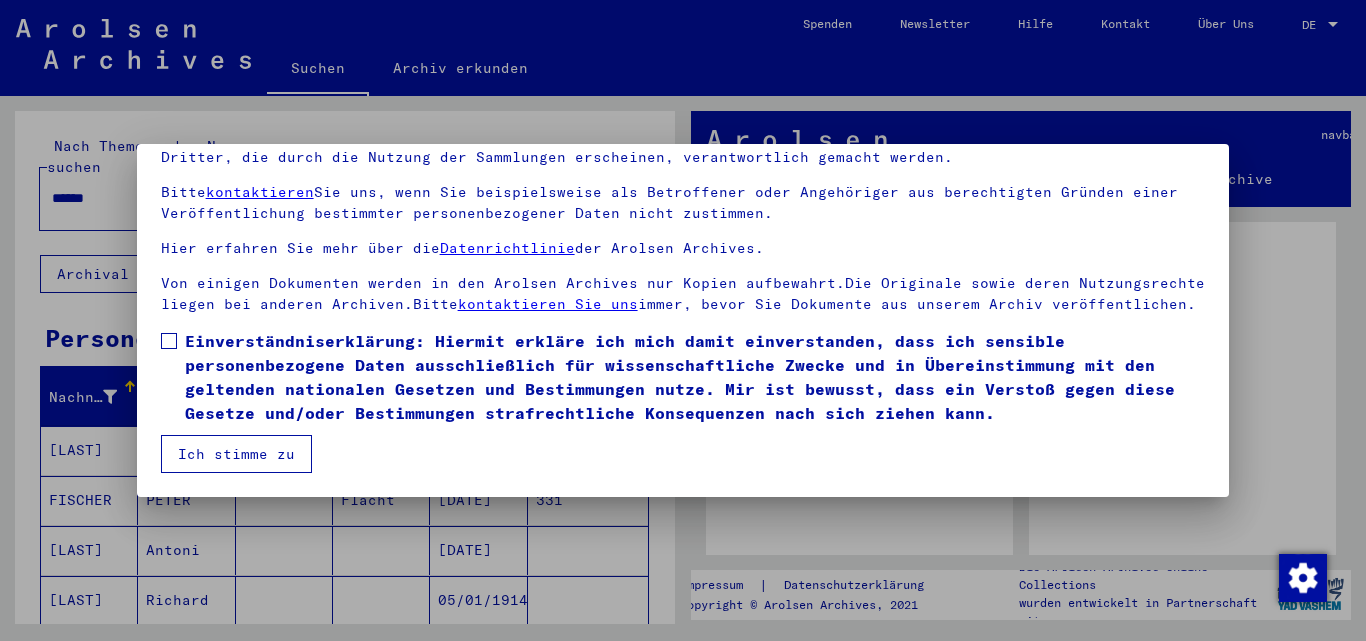 click on "Ich stimme zu" at bounding box center [236, 454] 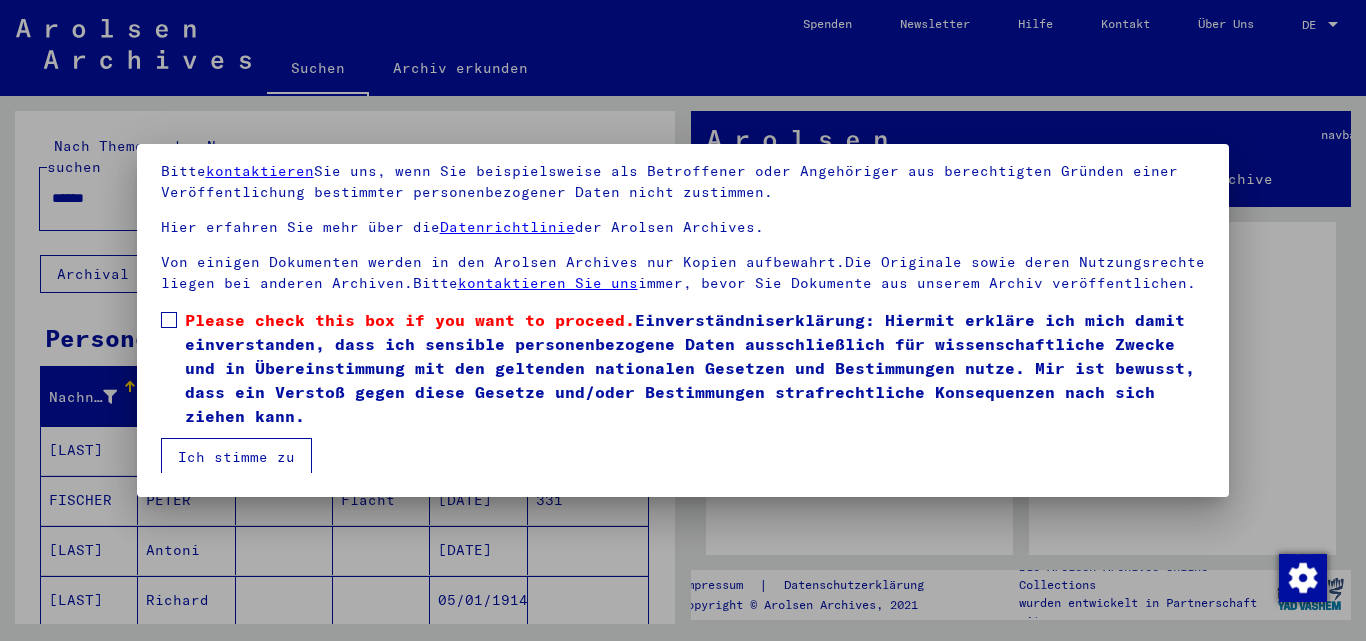click at bounding box center (169, 320) 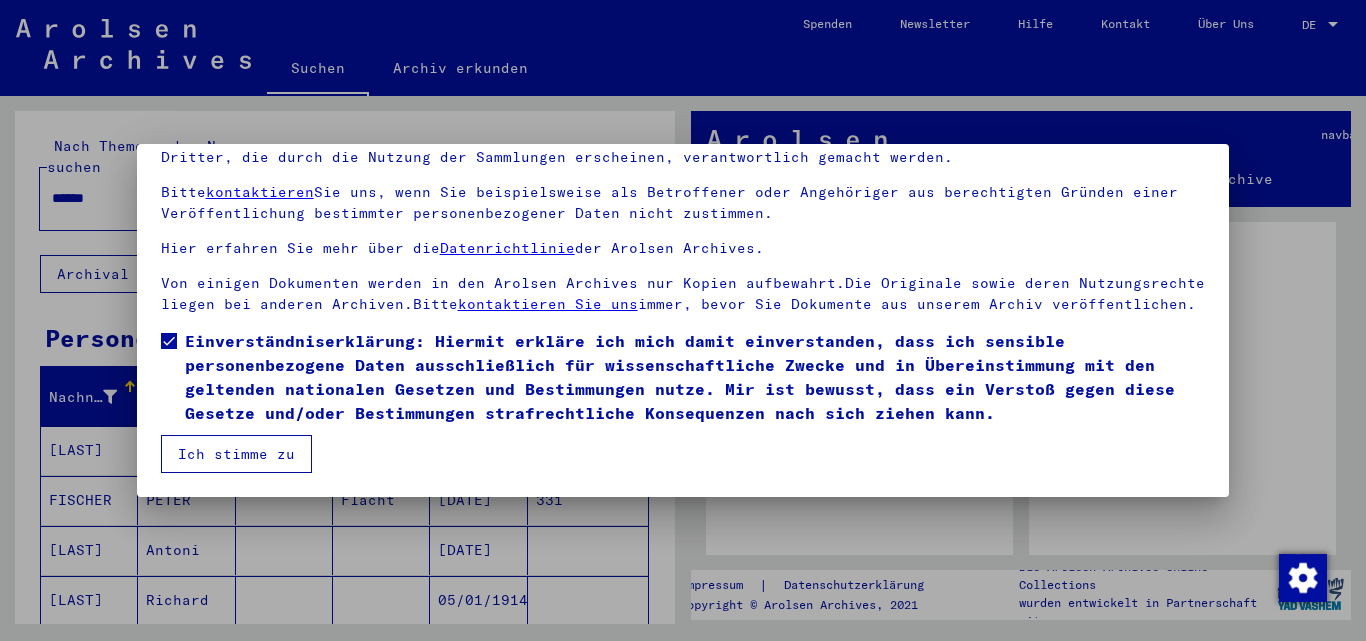 click on "Ich stimme zu" at bounding box center [236, 454] 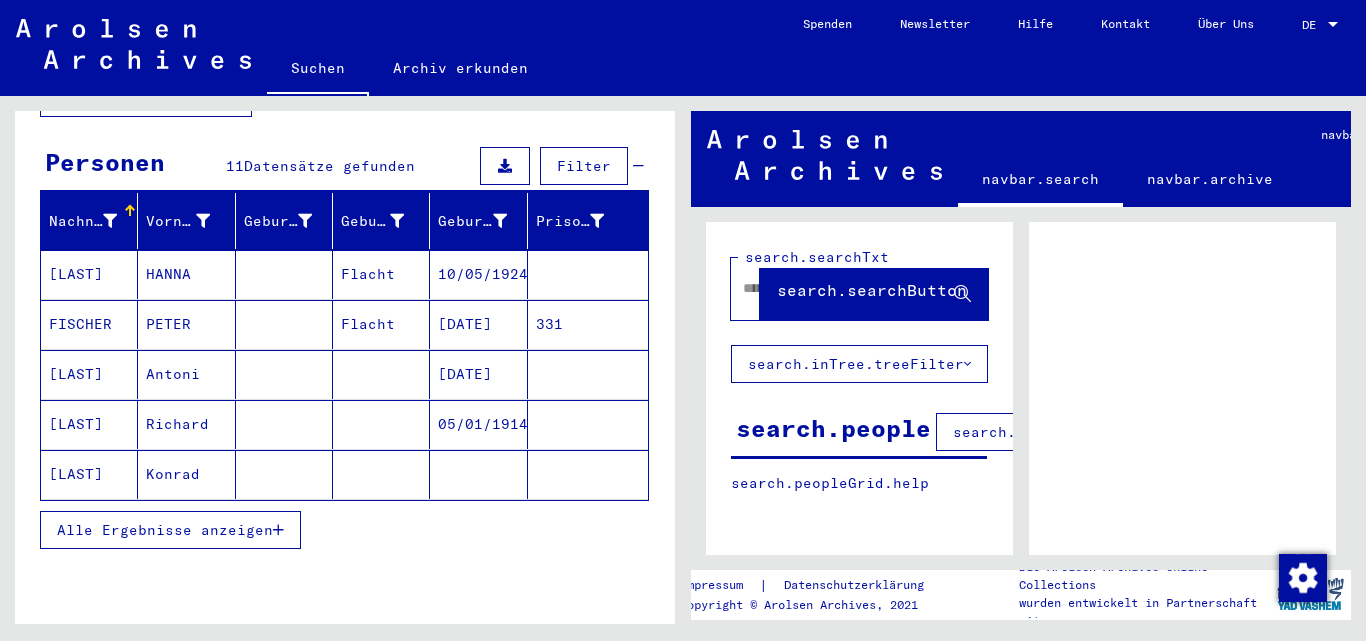 scroll, scrollTop: 219, scrollLeft: 0, axis: vertical 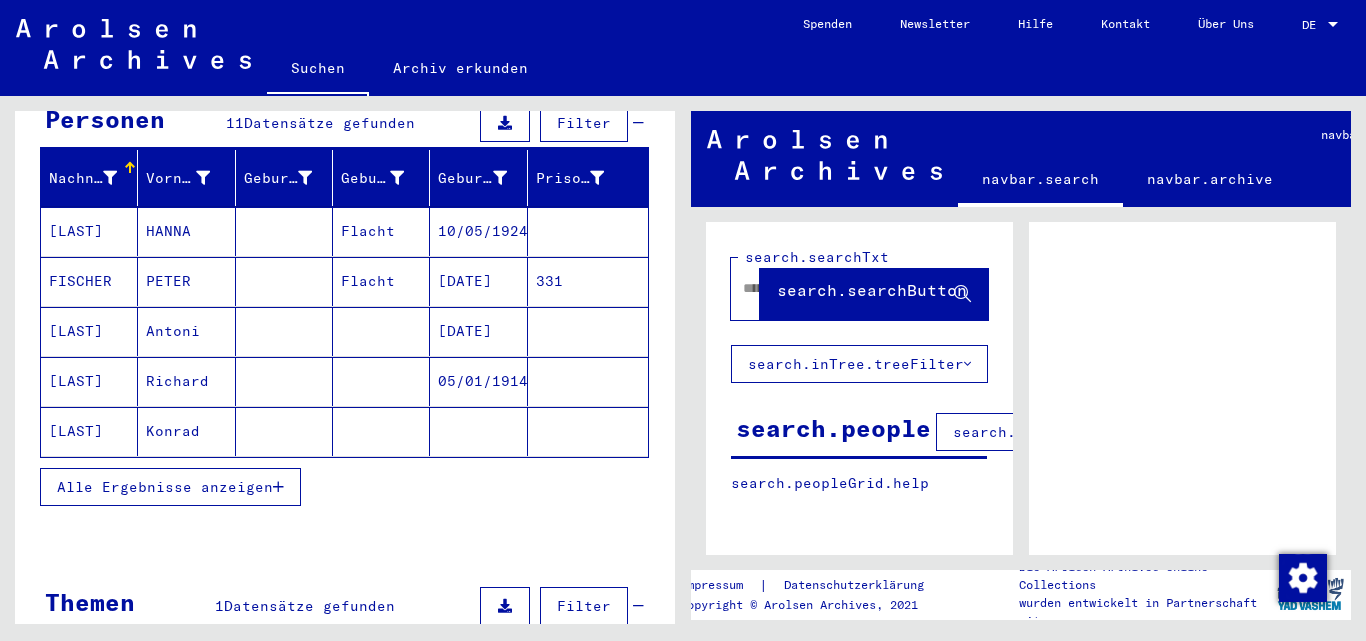 click on "Alle Ergebnisse anzeigen" at bounding box center (165, 487) 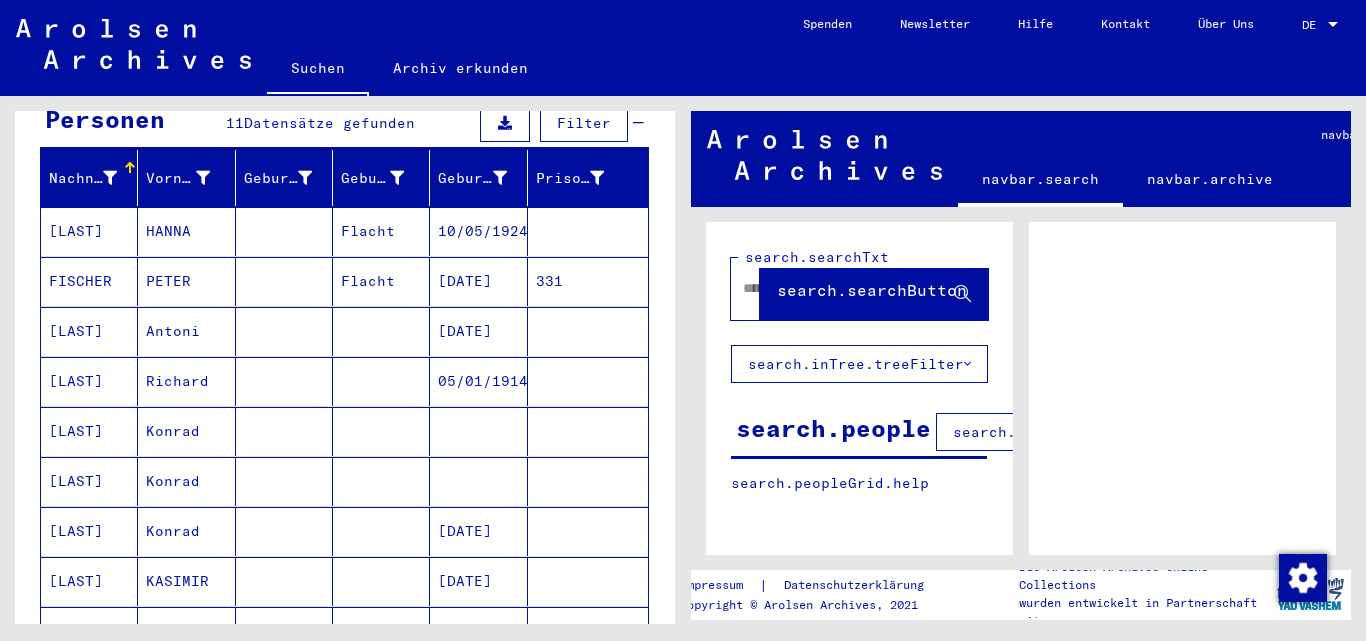 click on "Signature Nachname Vorname Geburtsname Geburt‏ Geburtsdatum Prisoner # Vater (Adoptivvater) Mutter (Adoptivmutter) Religion Nationalität Beruf Haftstätte Sterbedatum Letzter Wohnort Letzter Wohnort (Land) Haftstätte Letzter Wohnort (Provinz) Letzter Wohnort (Ort) Letzter Wohnort (Stadtteil) [LAST] [NUMBER]" 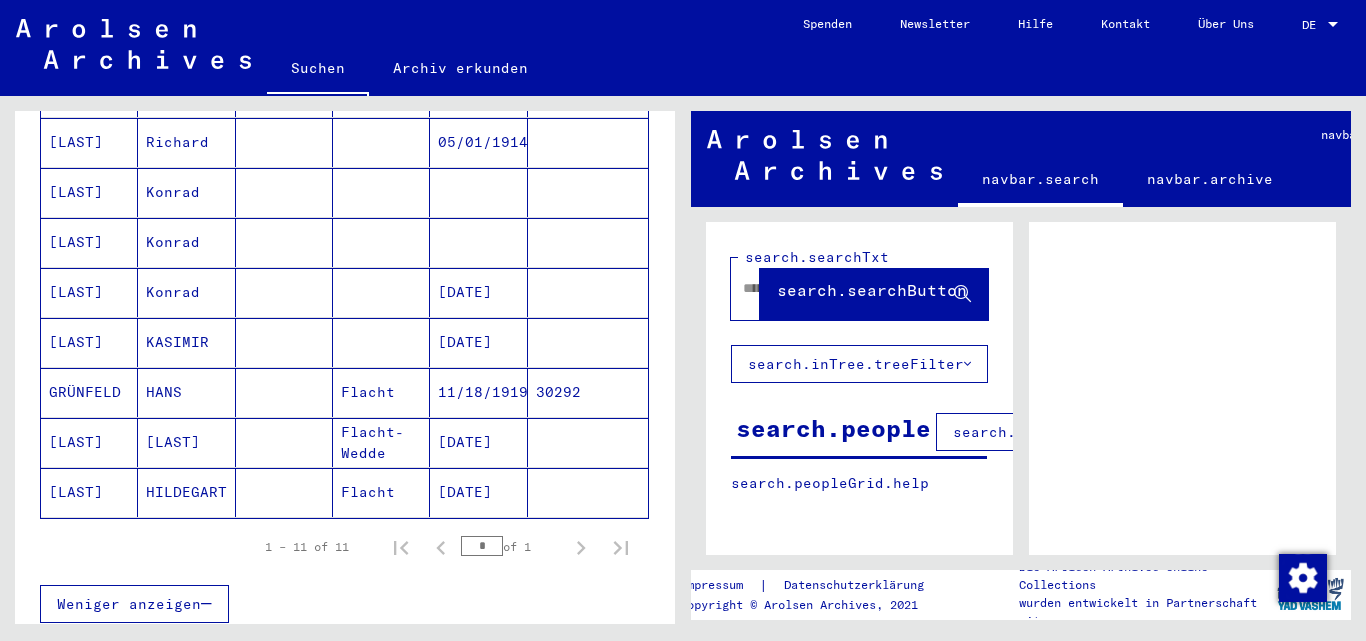 scroll, scrollTop: 459, scrollLeft: 0, axis: vertical 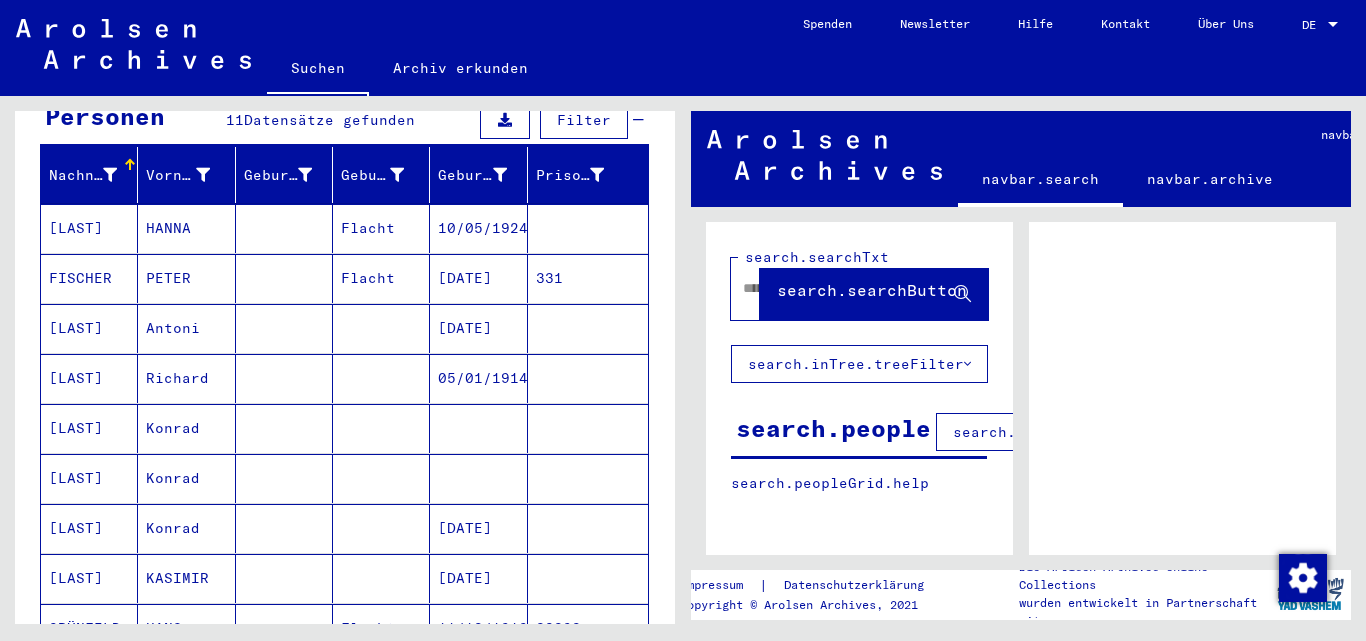 click on "Richard" at bounding box center (186, 428) 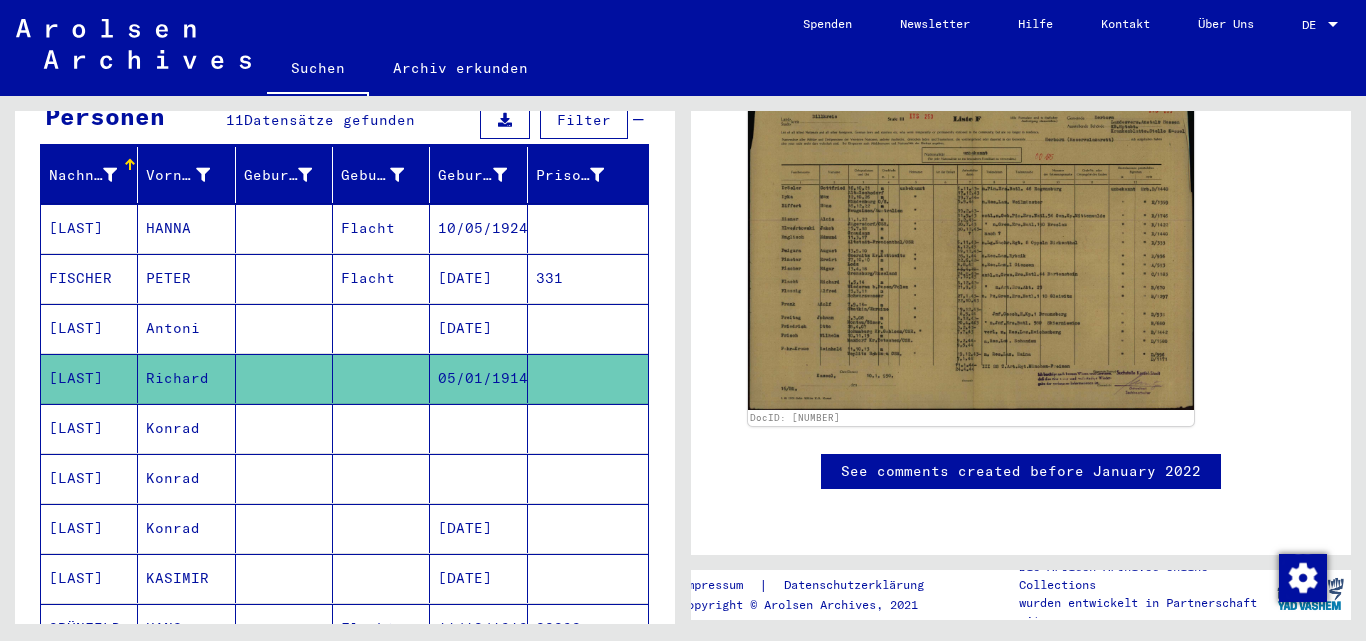 scroll, scrollTop: 297, scrollLeft: 0, axis: vertical 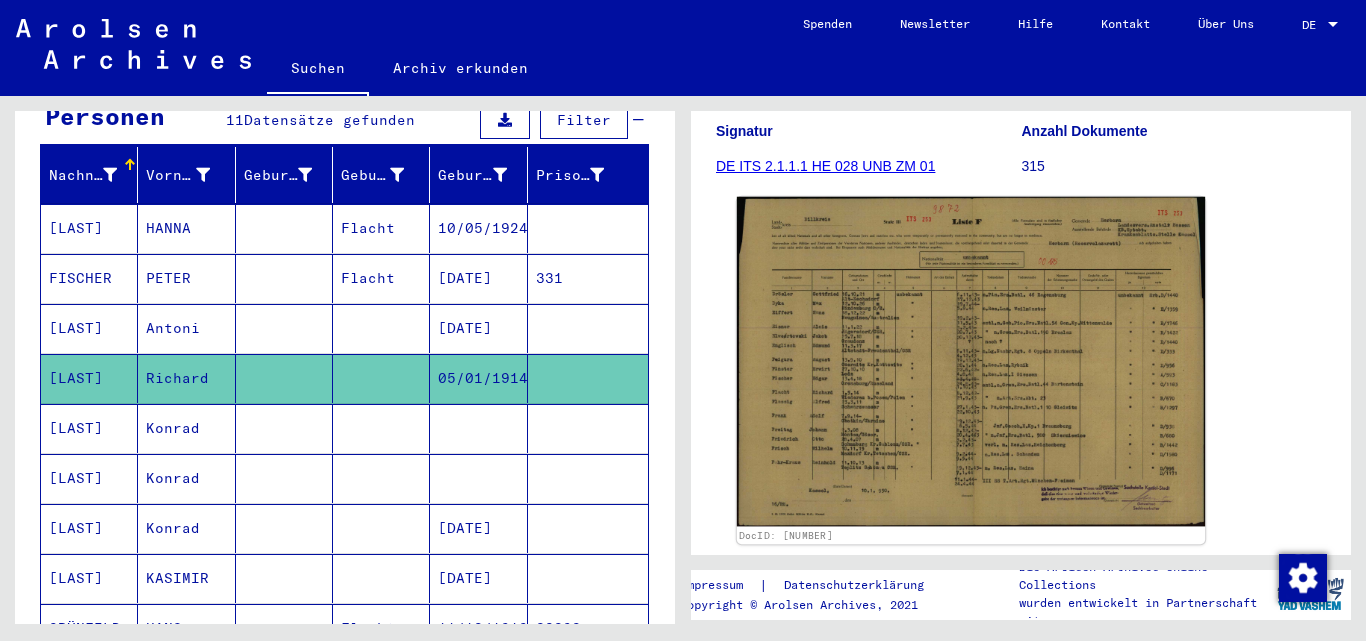 click 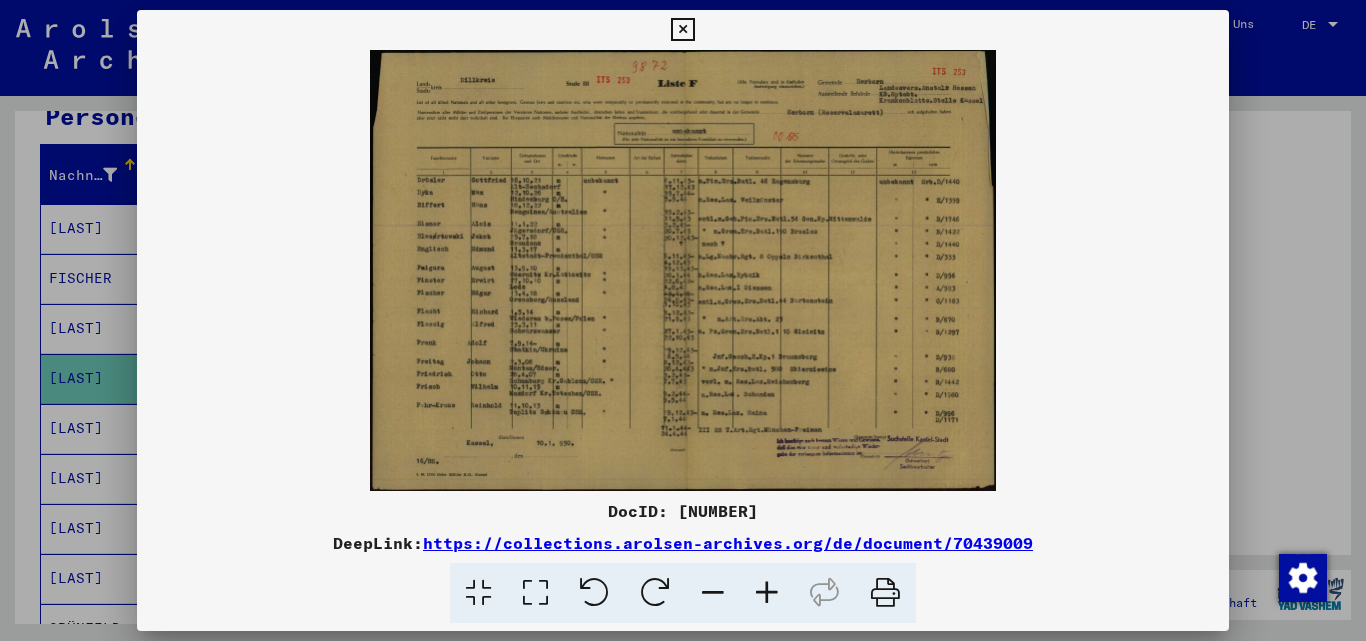 click at bounding box center (767, 593) 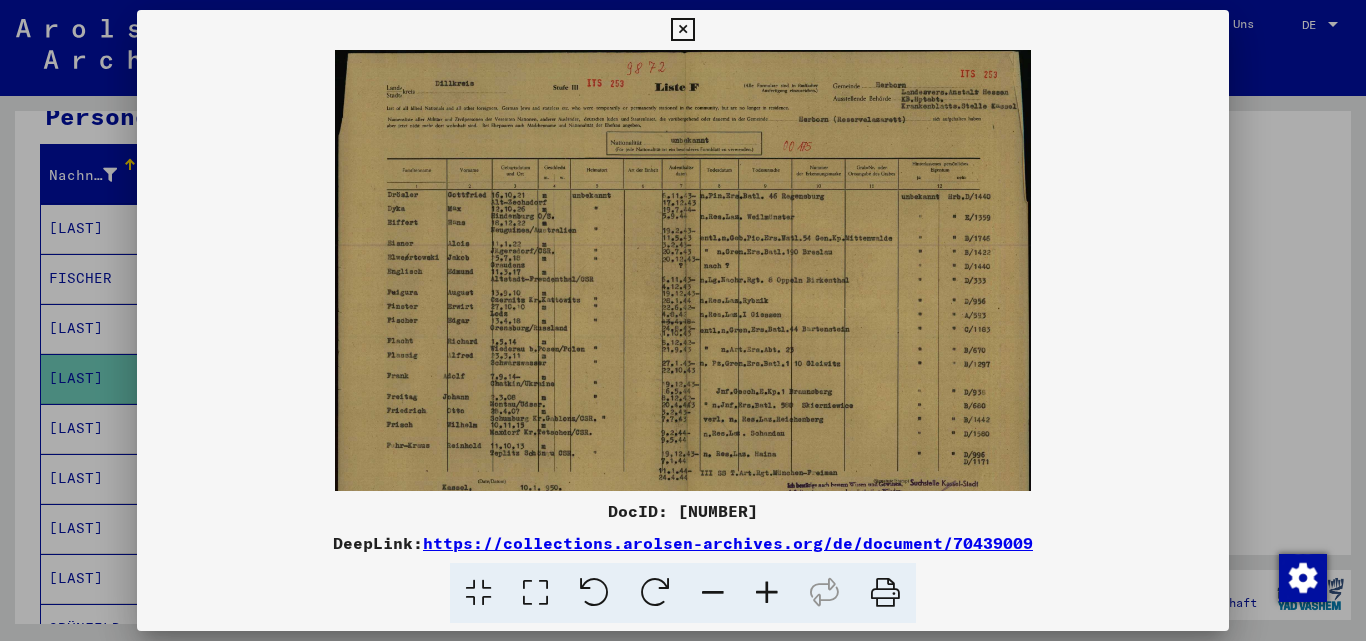 click at bounding box center [767, 593] 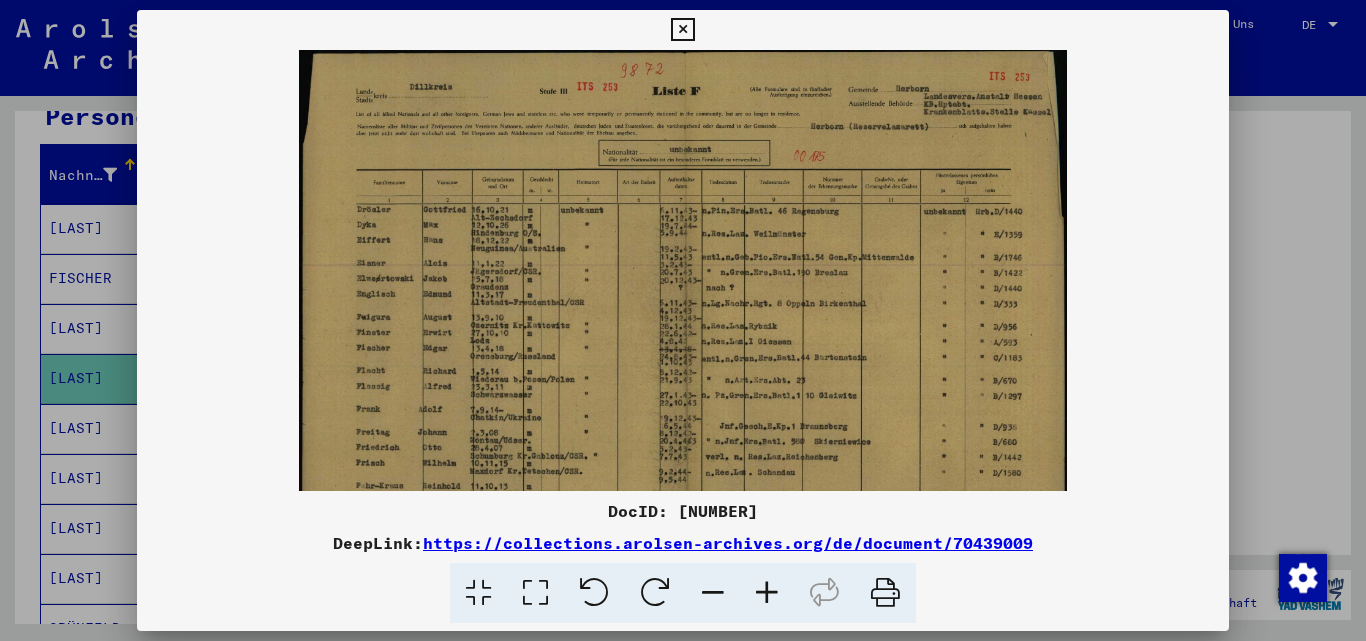 click at bounding box center (767, 593) 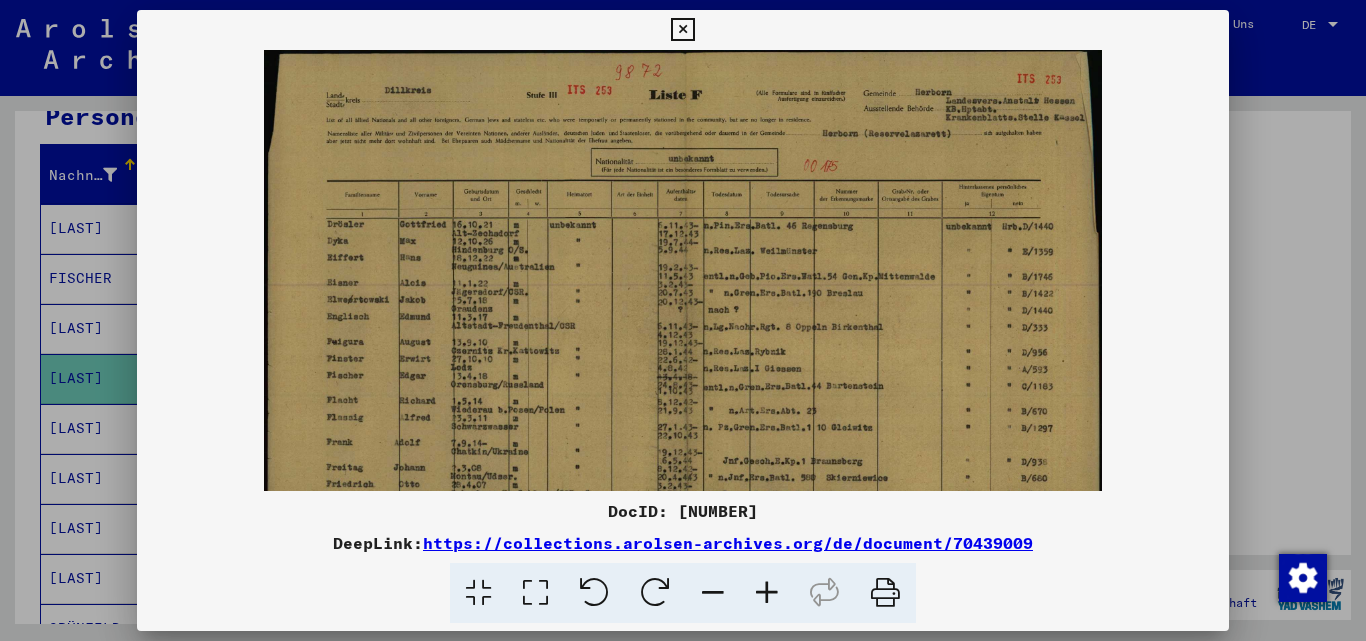 click at bounding box center [767, 593] 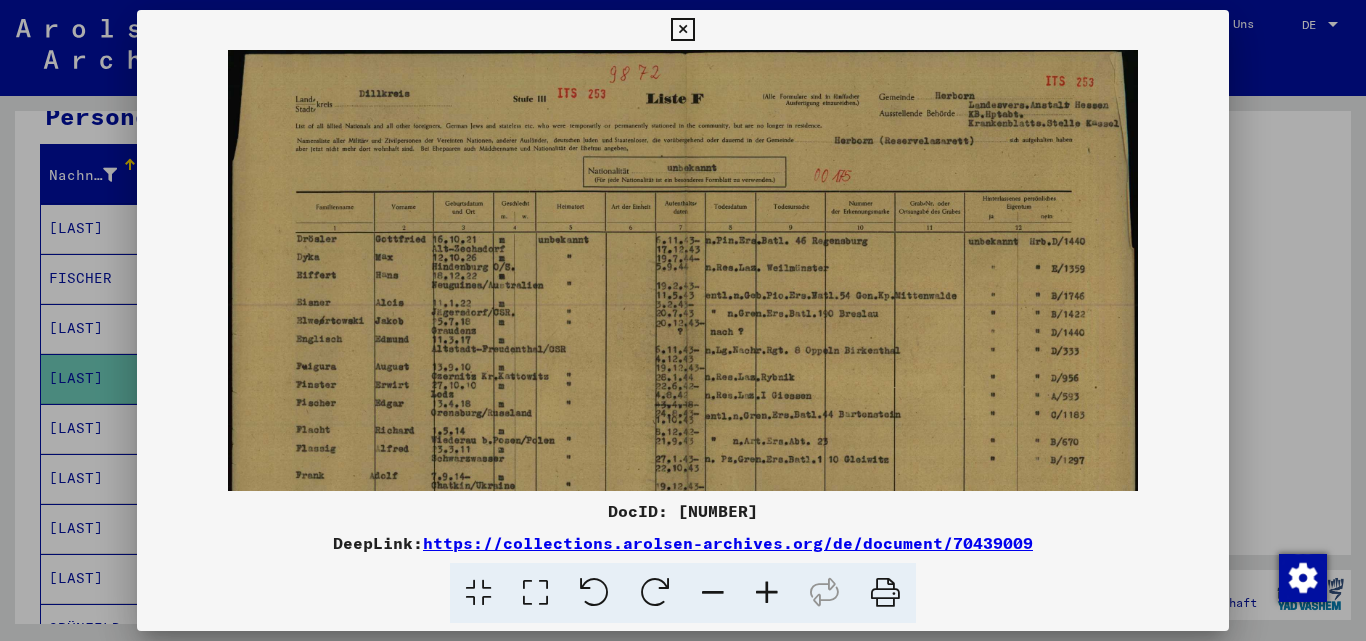 click at bounding box center (767, 593) 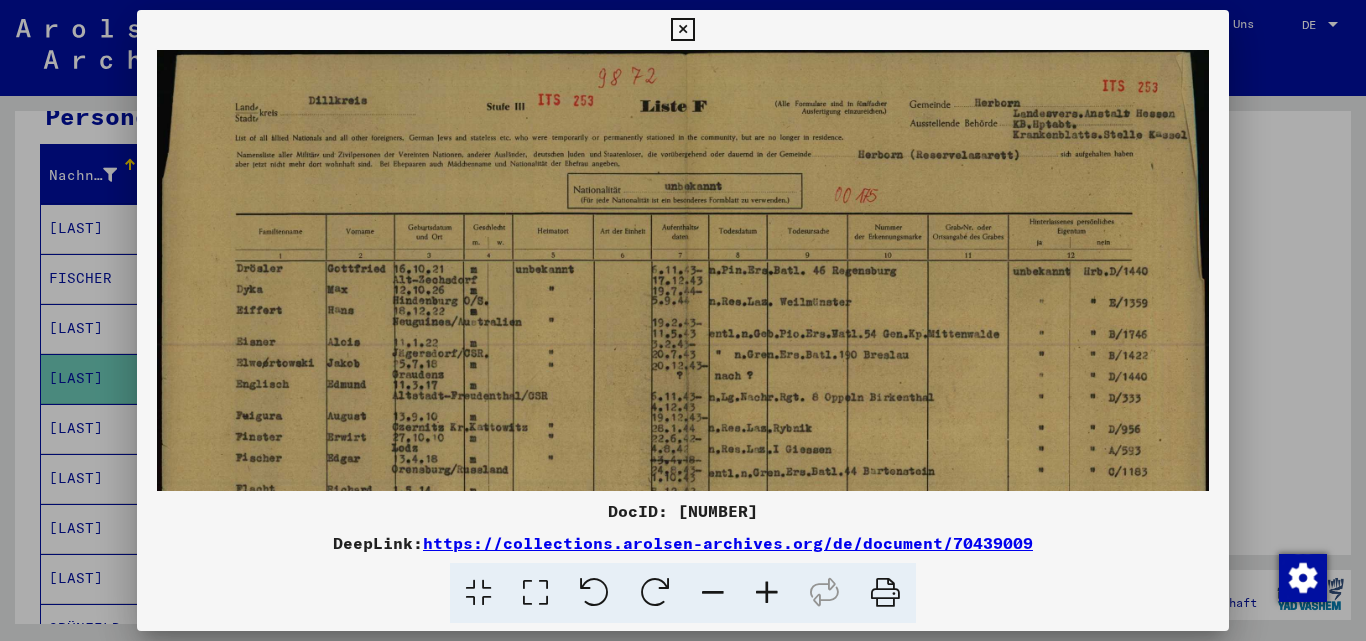 click at bounding box center (767, 593) 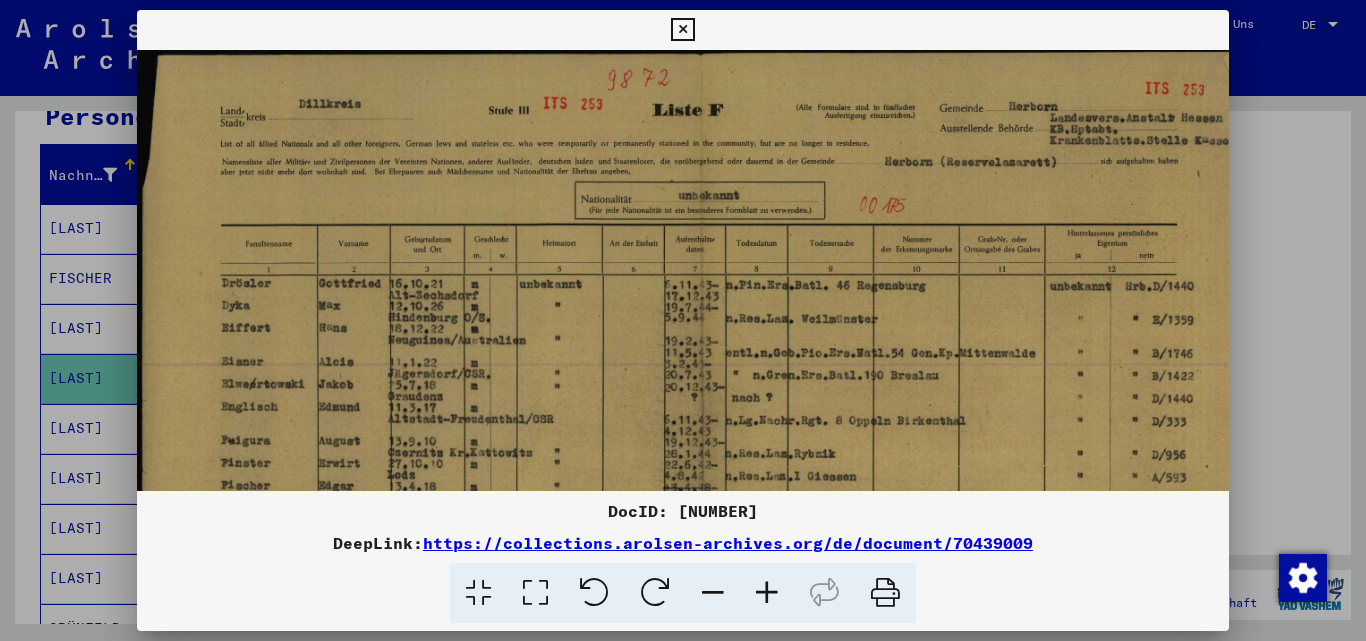 scroll, scrollTop: 157, scrollLeft: 0, axis: vertical 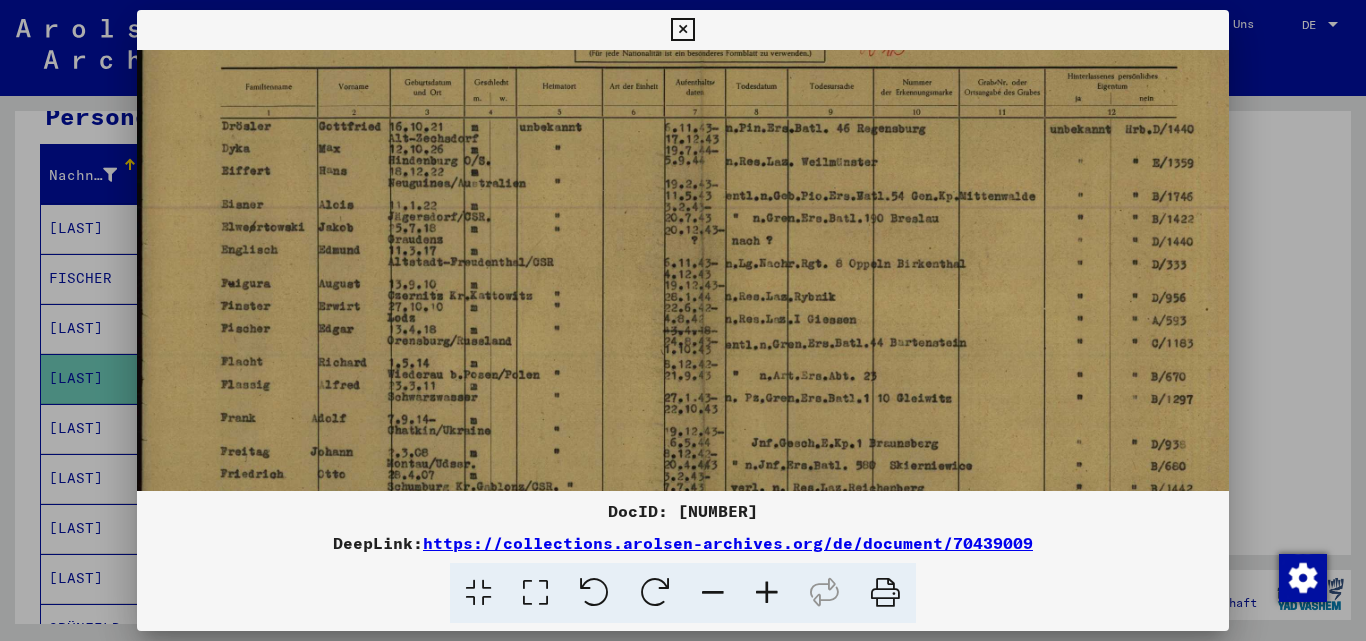 drag, startPoint x: 651, startPoint y: 405, endPoint x: 660, endPoint y: 186, distance: 219.18486 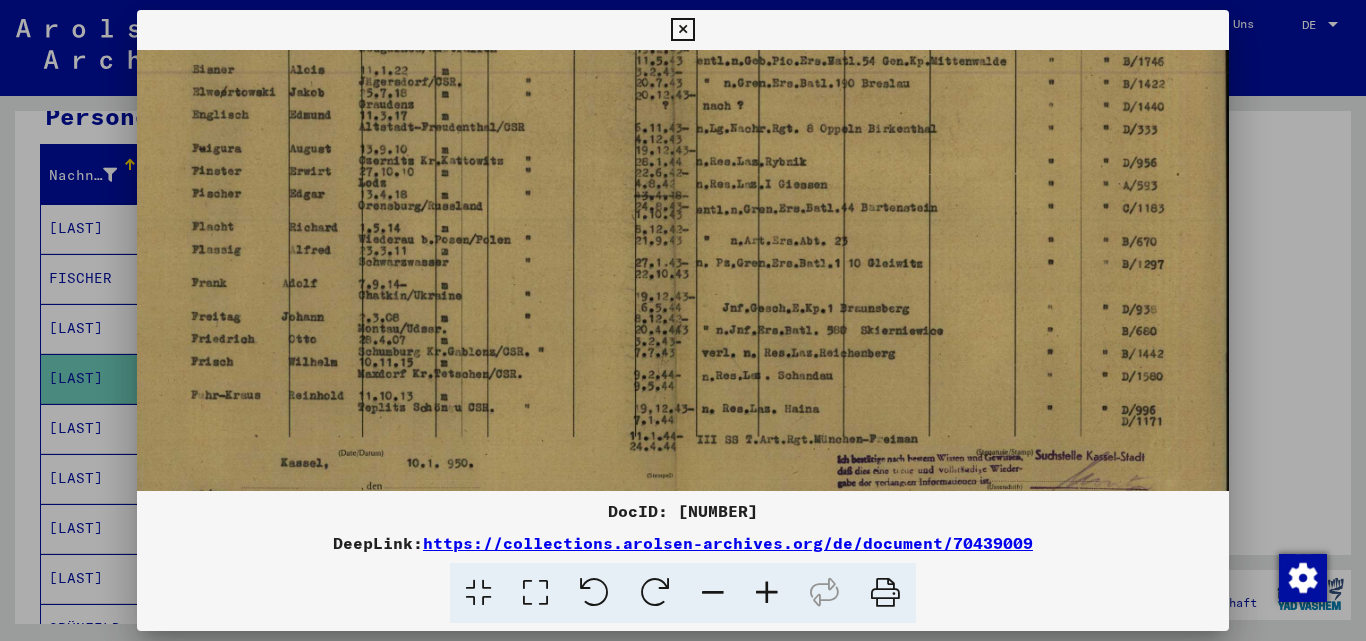 scroll, scrollTop: 305, scrollLeft: 29, axis: both 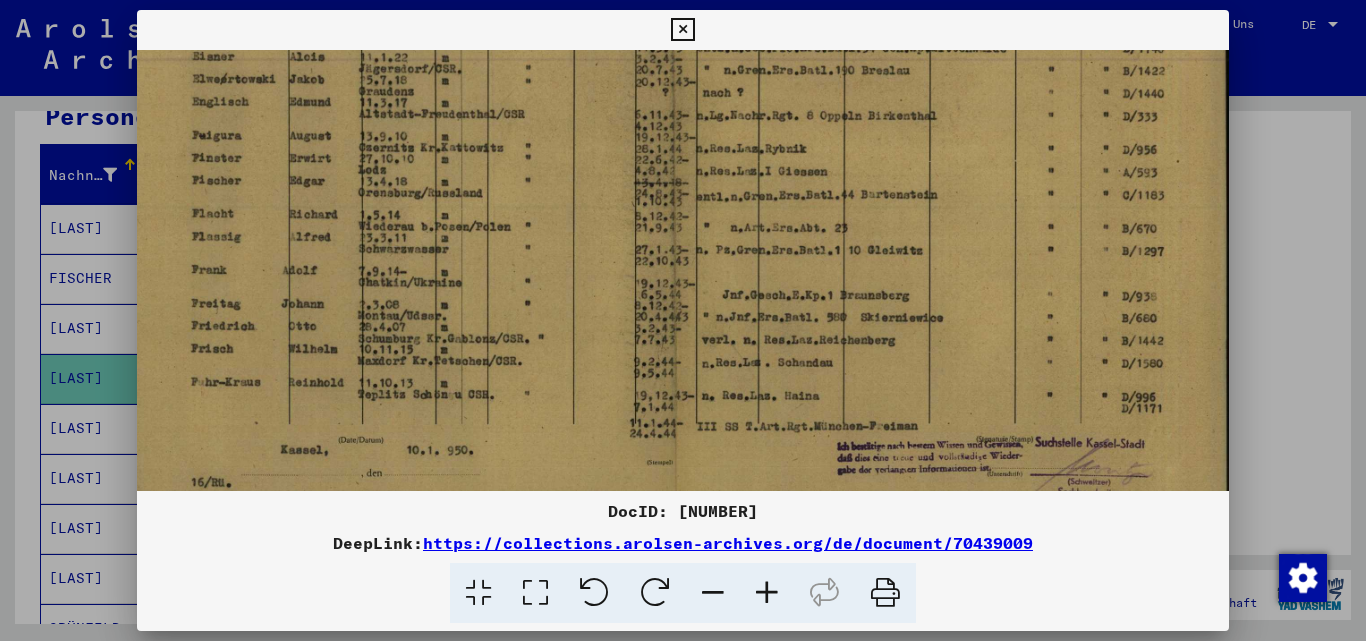 drag, startPoint x: 670, startPoint y: 300, endPoint x: 628, endPoint y: 218, distance: 92.13034 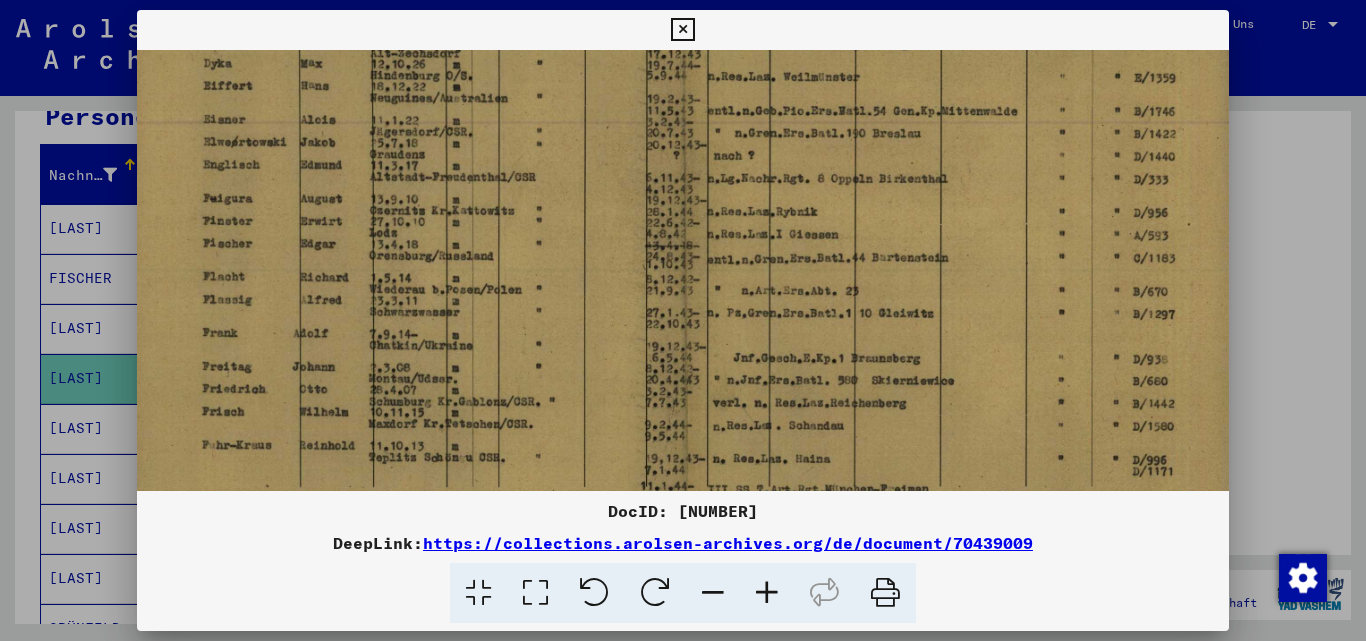 drag, startPoint x: 335, startPoint y: 186, endPoint x: 347, endPoint y: 252, distance: 67.08204 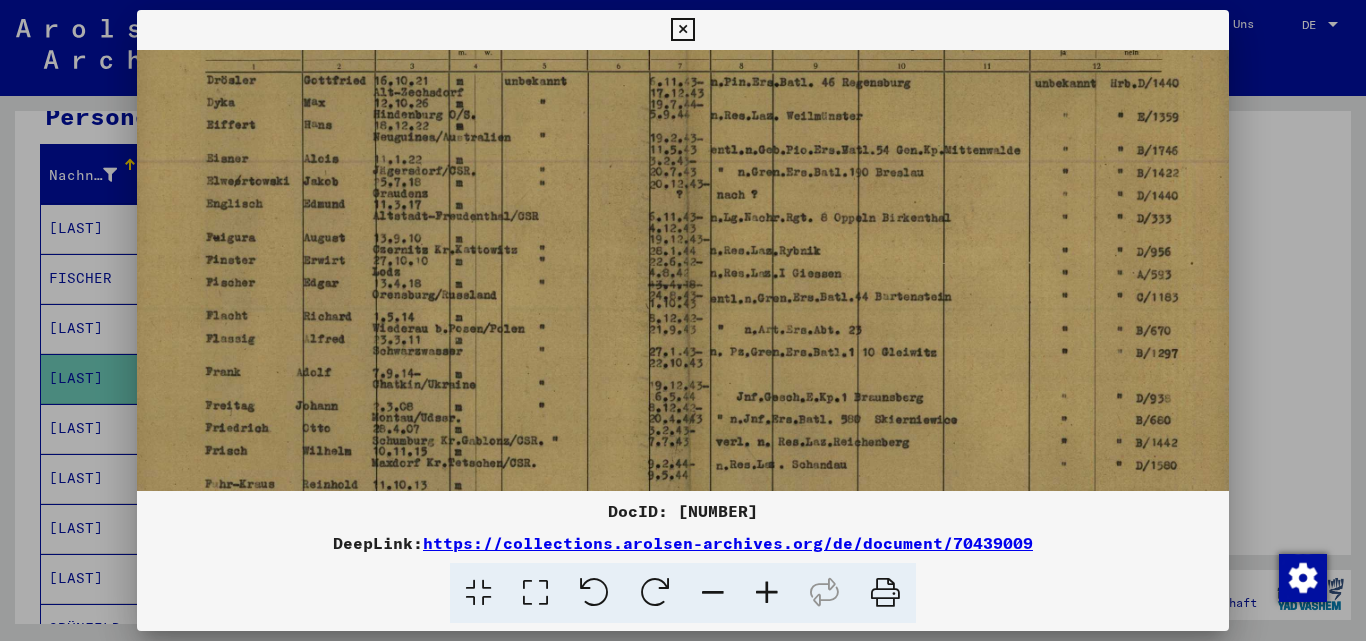 drag, startPoint x: 287, startPoint y: 106, endPoint x: 290, endPoint y: 144, distance: 38.118237 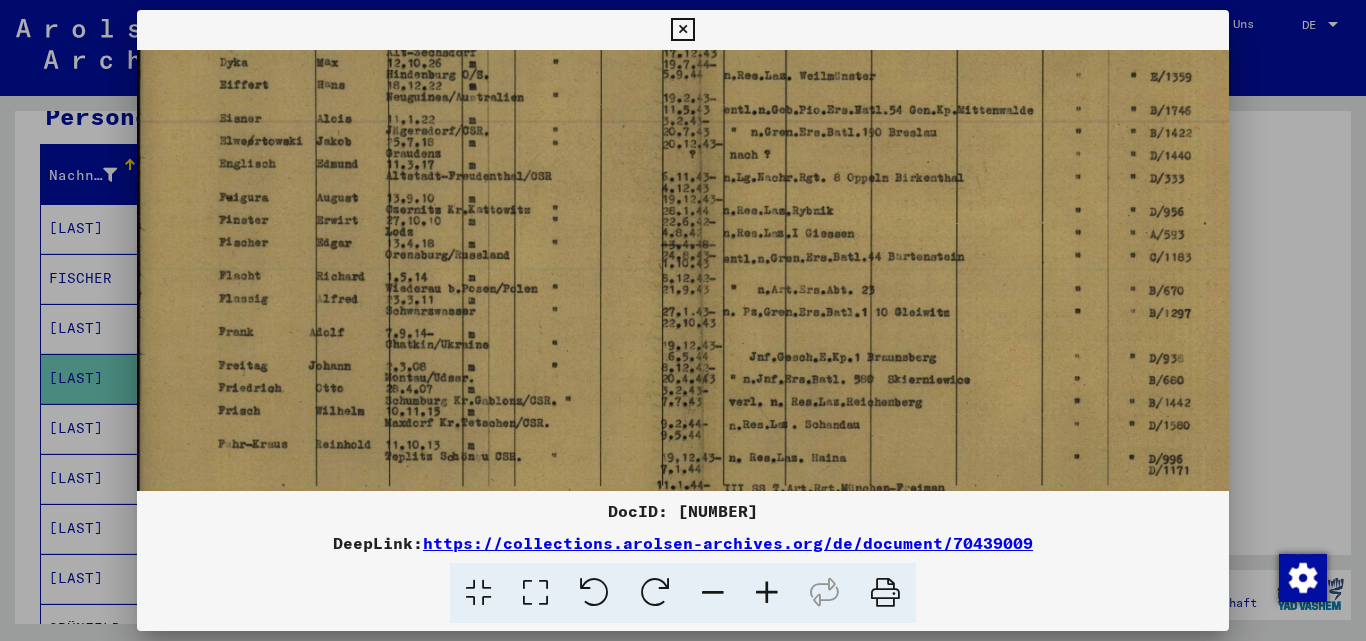 drag, startPoint x: 295, startPoint y: 246, endPoint x: 307, endPoint y: 201, distance: 46.572525 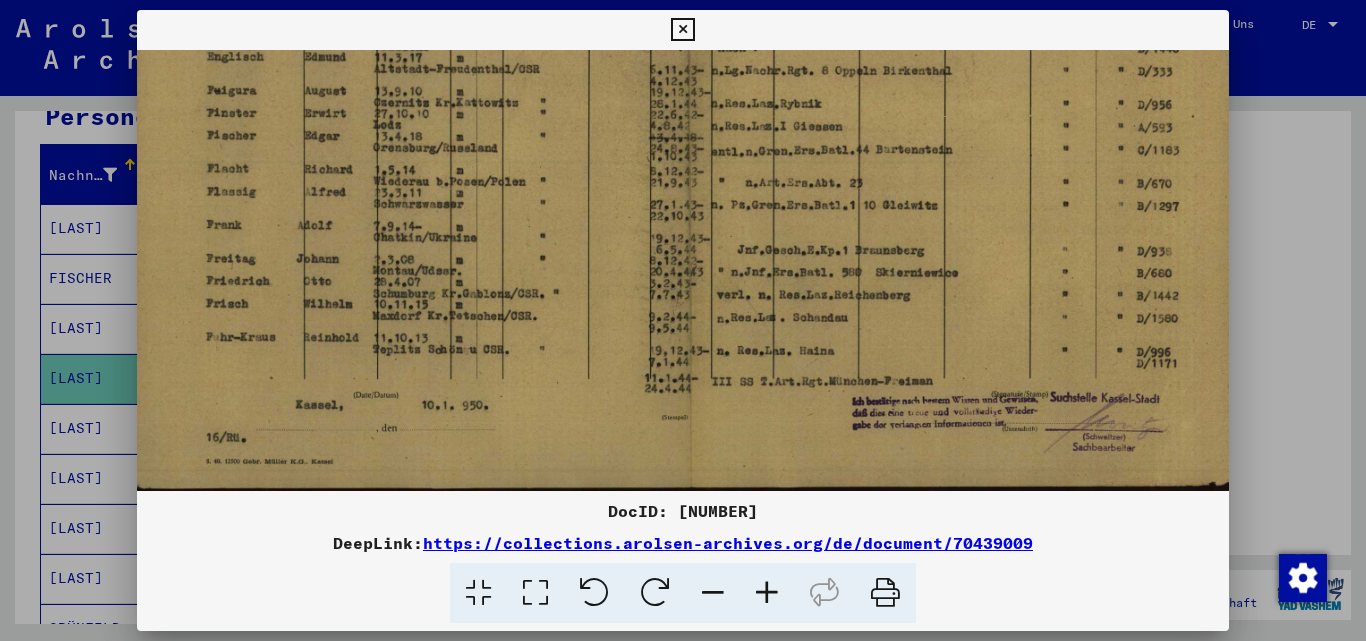 drag, startPoint x: 285, startPoint y: 322, endPoint x: 272, endPoint y: 211, distance: 111.75867 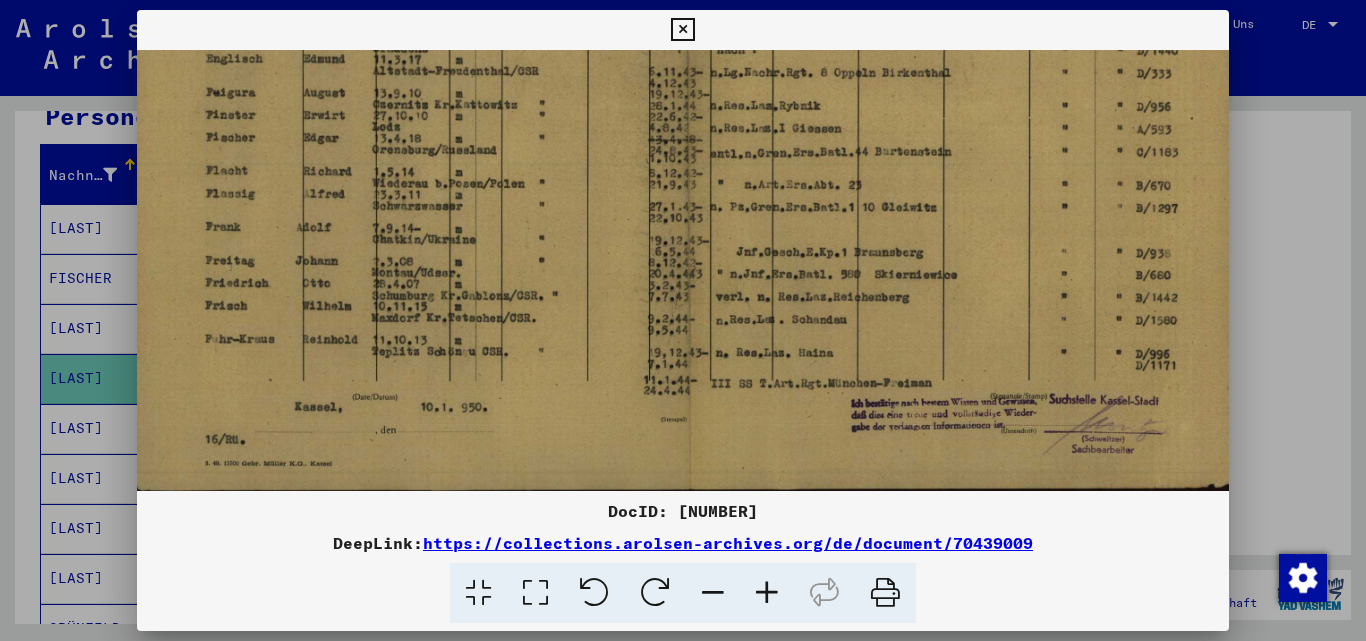 click at bounding box center [682, 30] 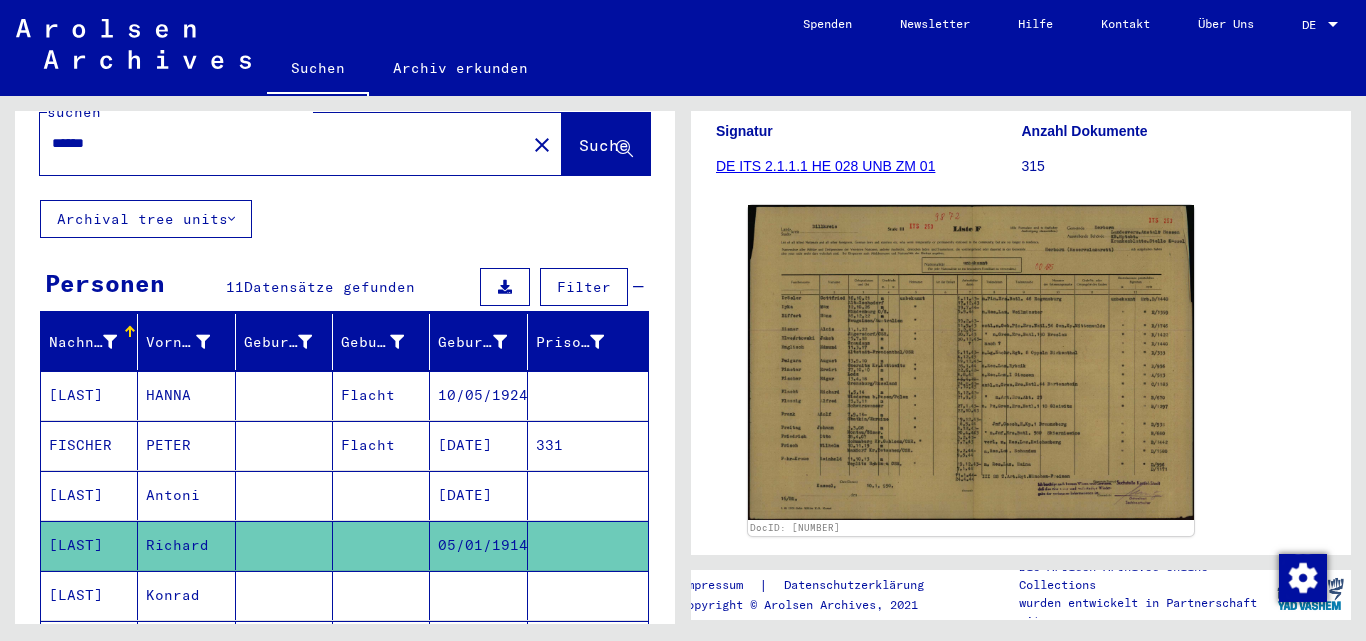 scroll, scrollTop: 49, scrollLeft: 0, axis: vertical 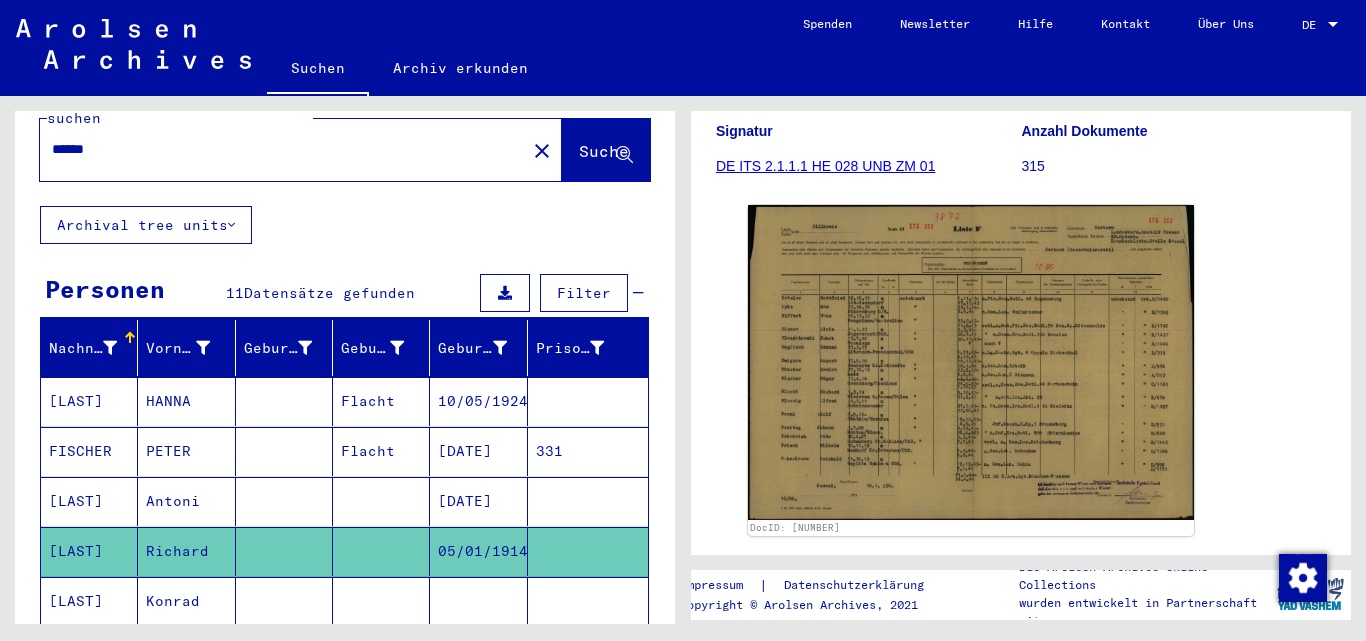 click on "******" at bounding box center [283, 149] 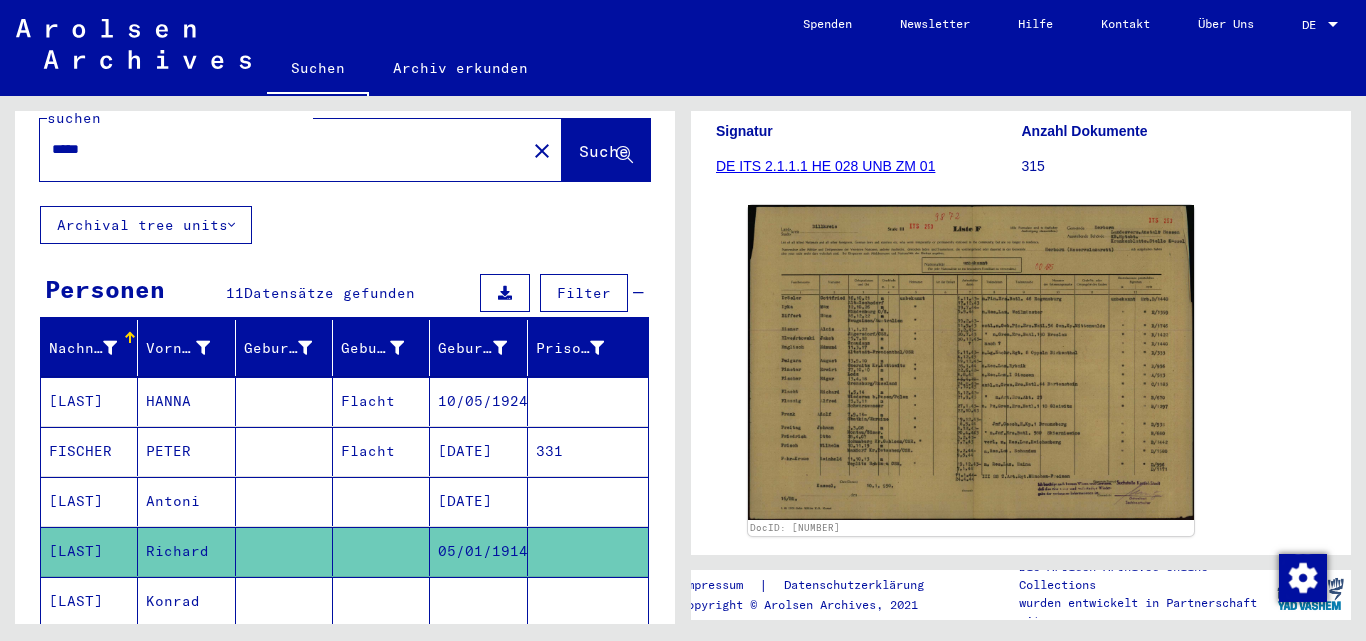type on "*****" 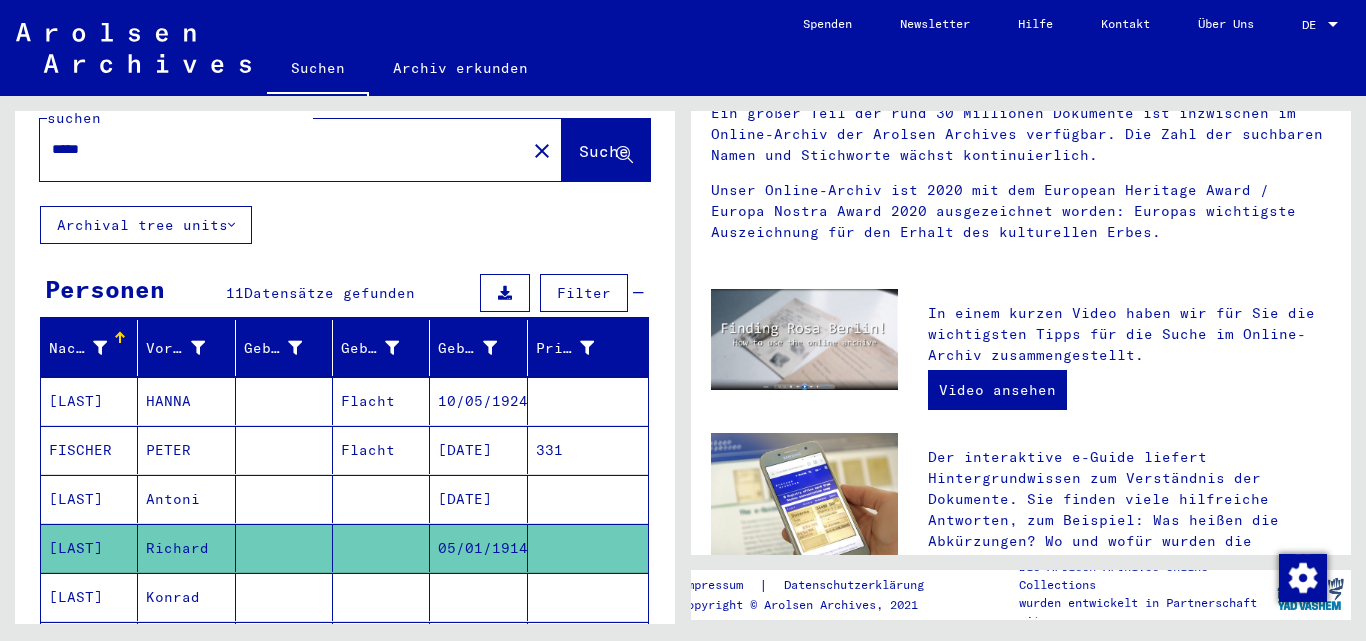 scroll, scrollTop: 0, scrollLeft: 0, axis: both 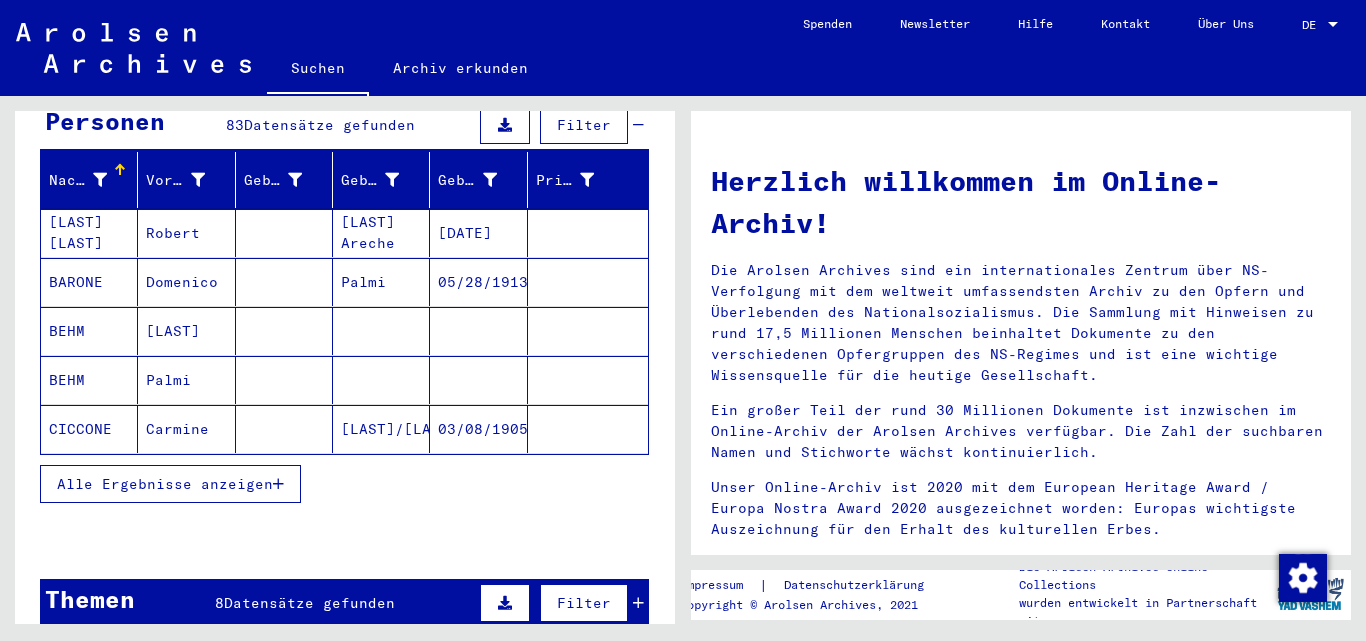 click on "Alle Ergebnisse anzeigen" at bounding box center [165, 484] 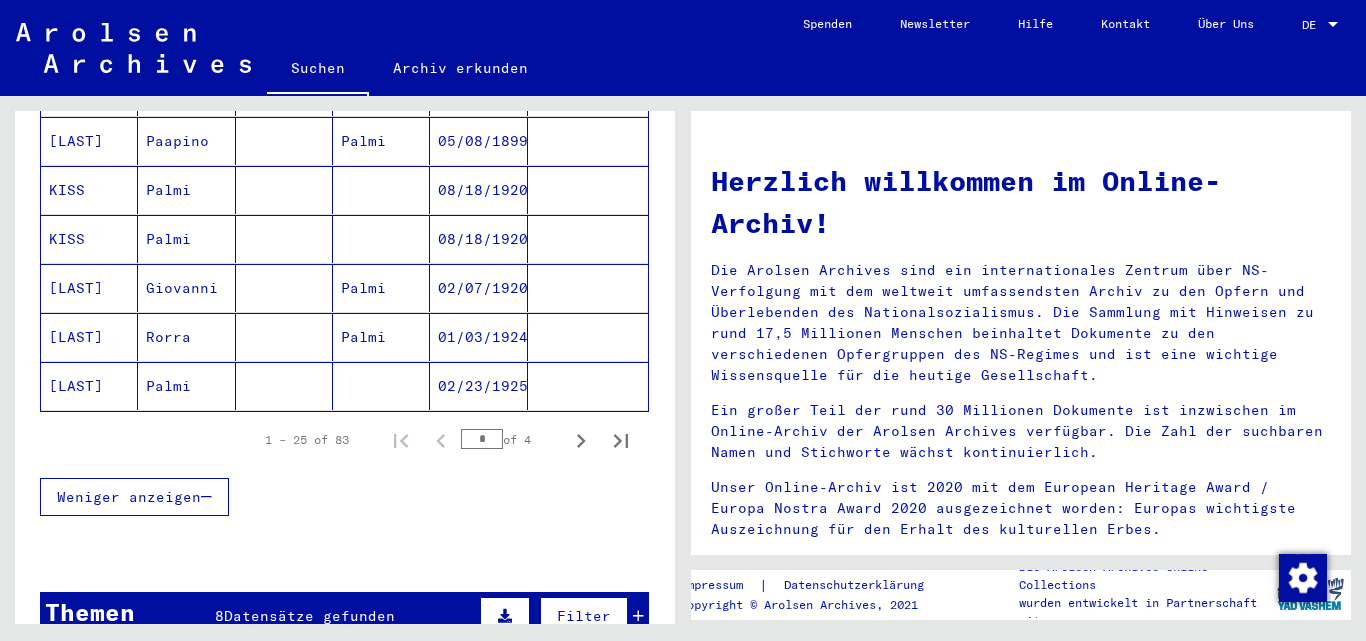 scroll, scrollTop: 1249, scrollLeft: 0, axis: vertical 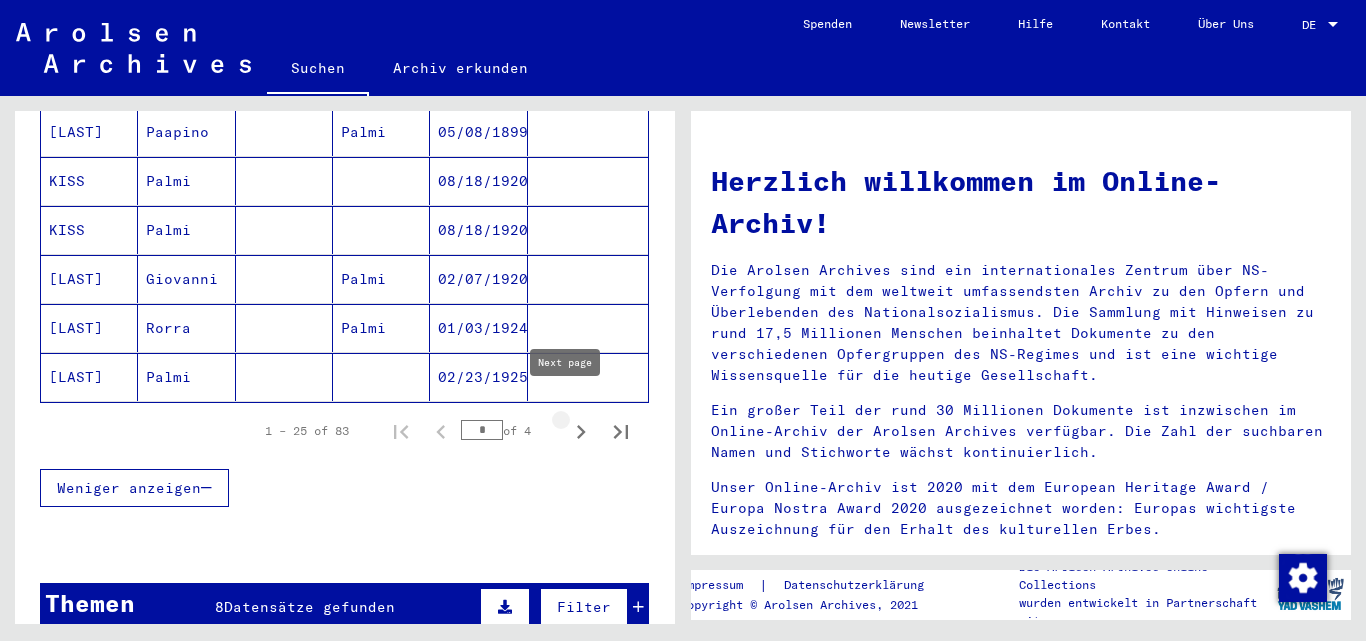 click 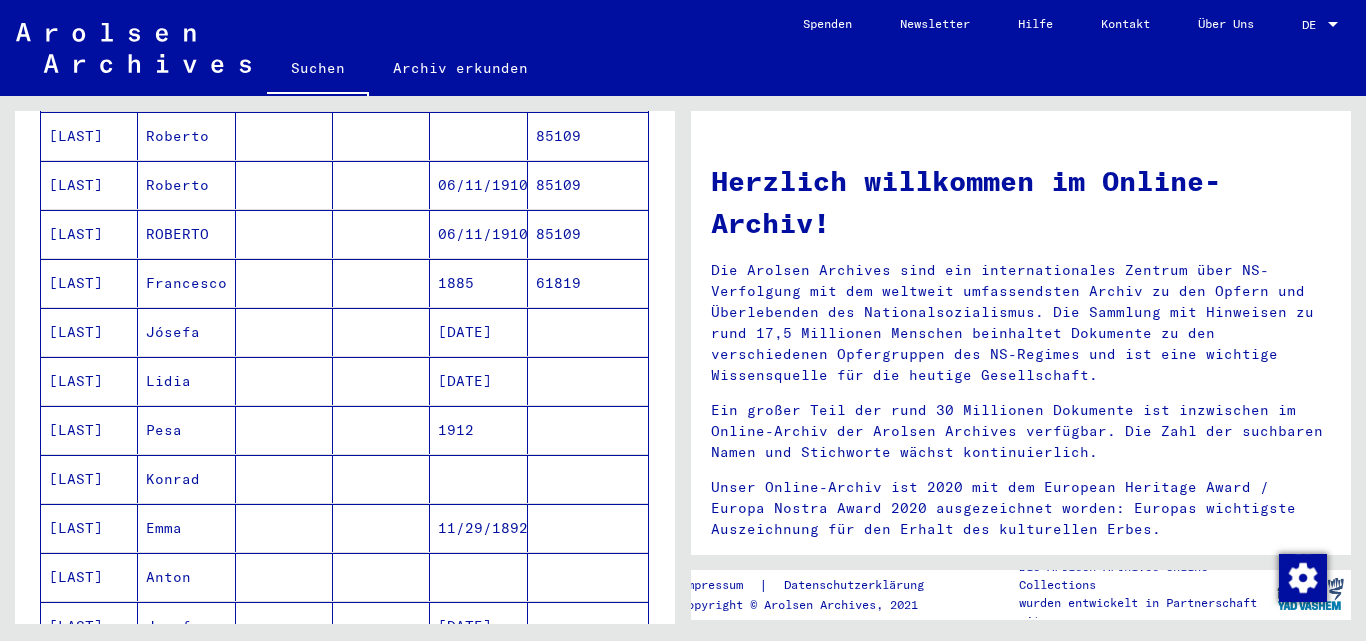 scroll, scrollTop: 897, scrollLeft: 0, axis: vertical 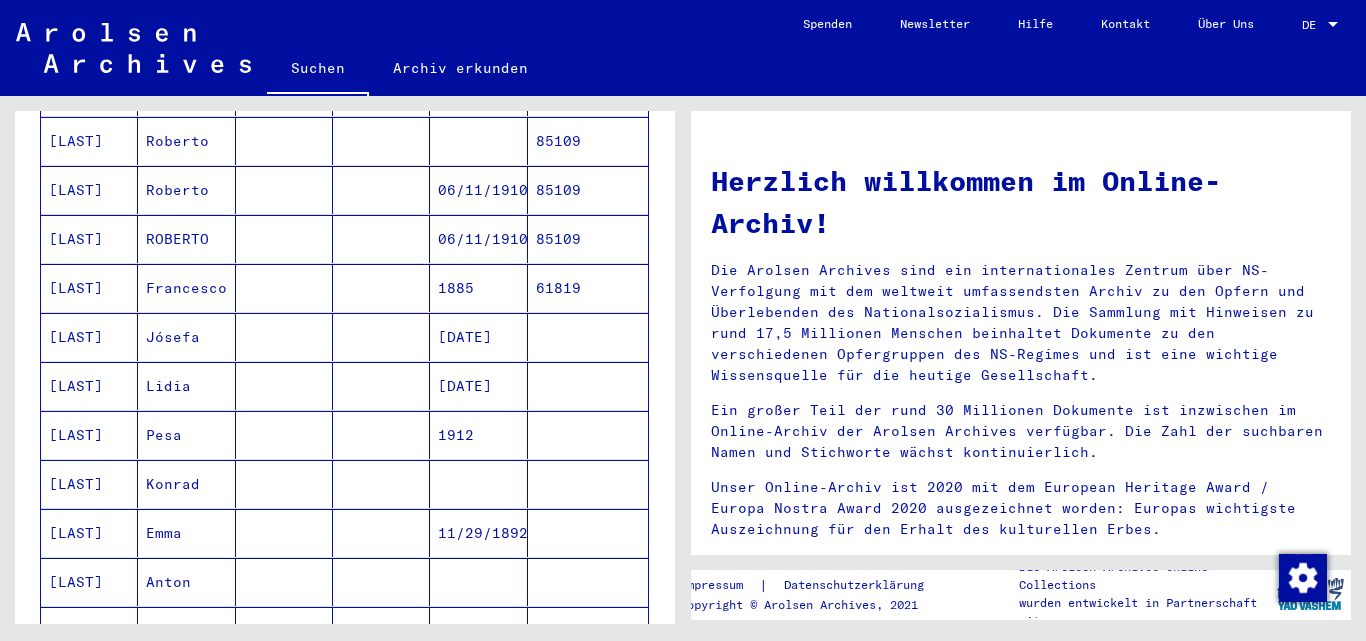 click at bounding box center (284, 484) 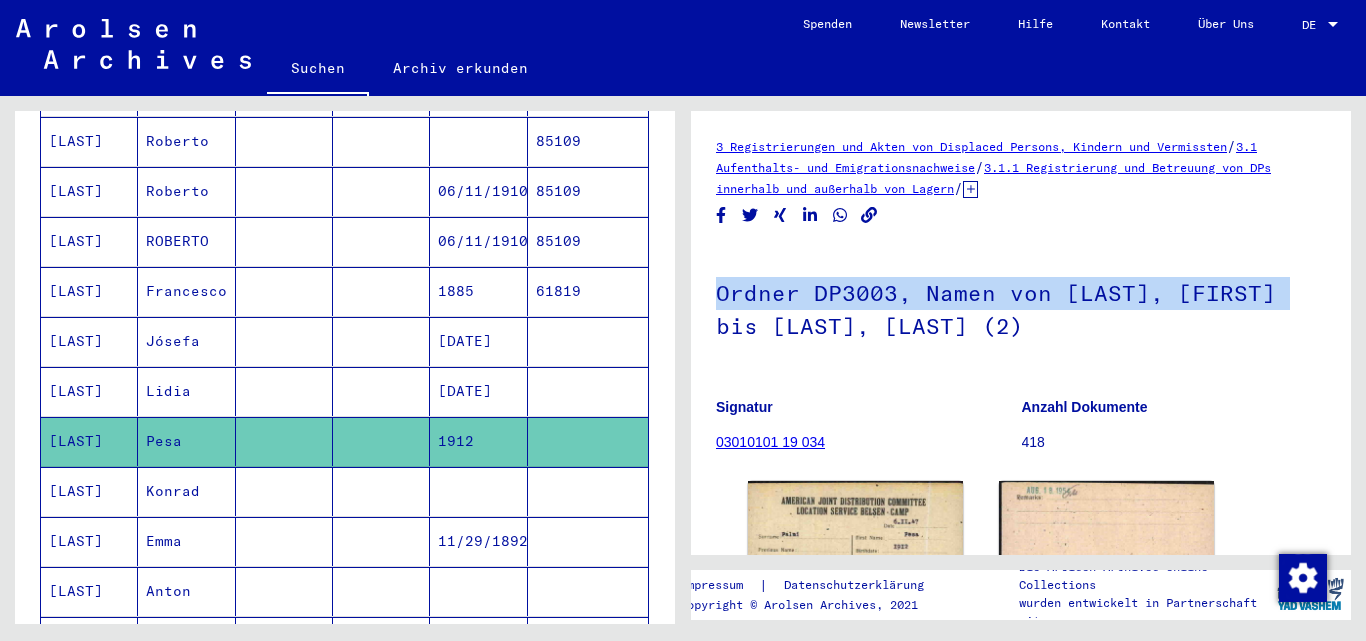 scroll, scrollTop: 0, scrollLeft: 0, axis: both 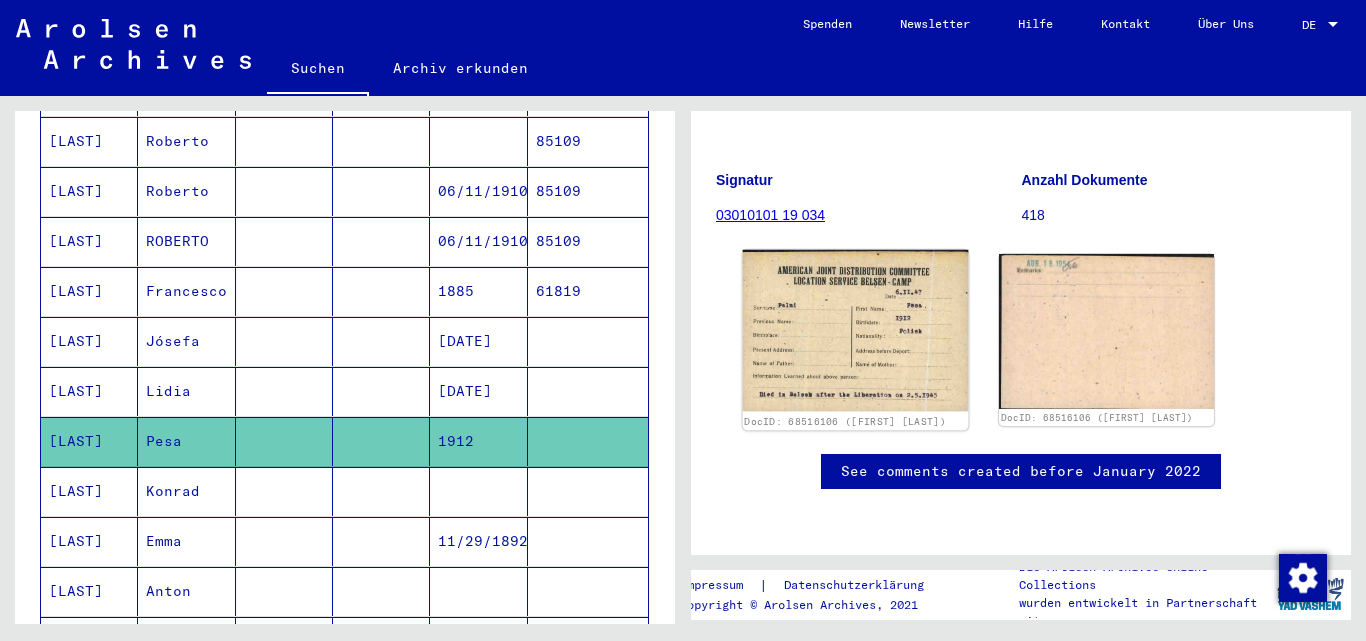 click 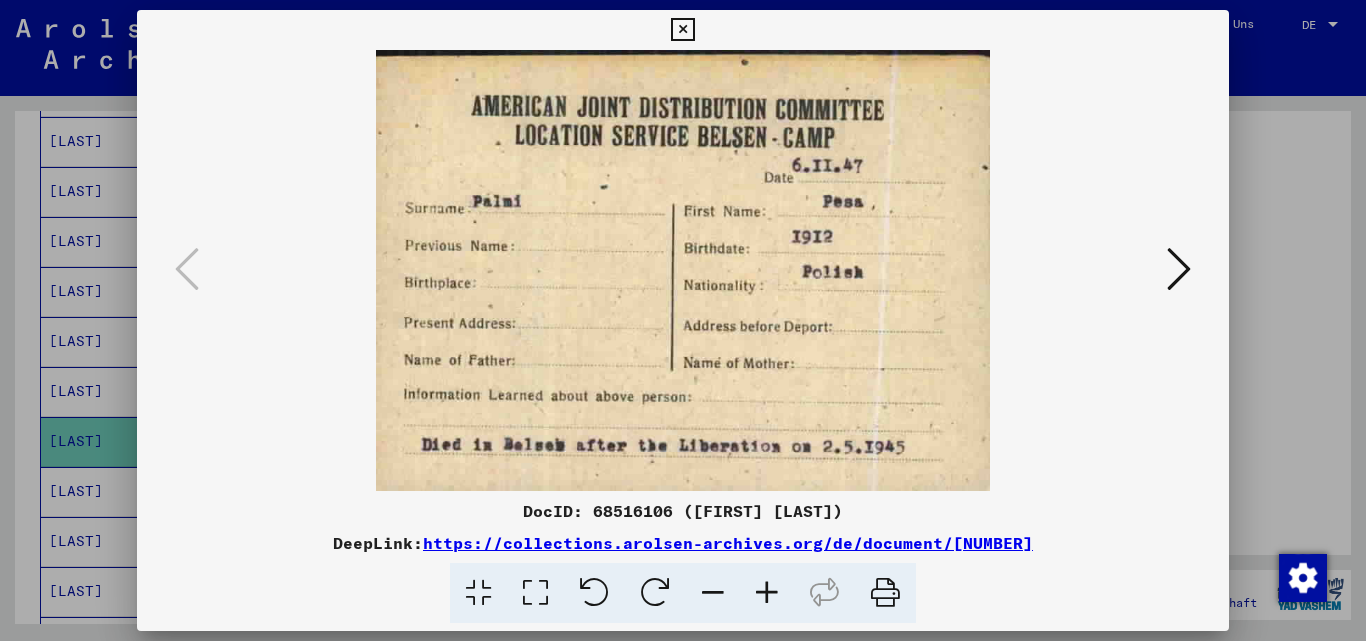 click at bounding box center (683, 320) 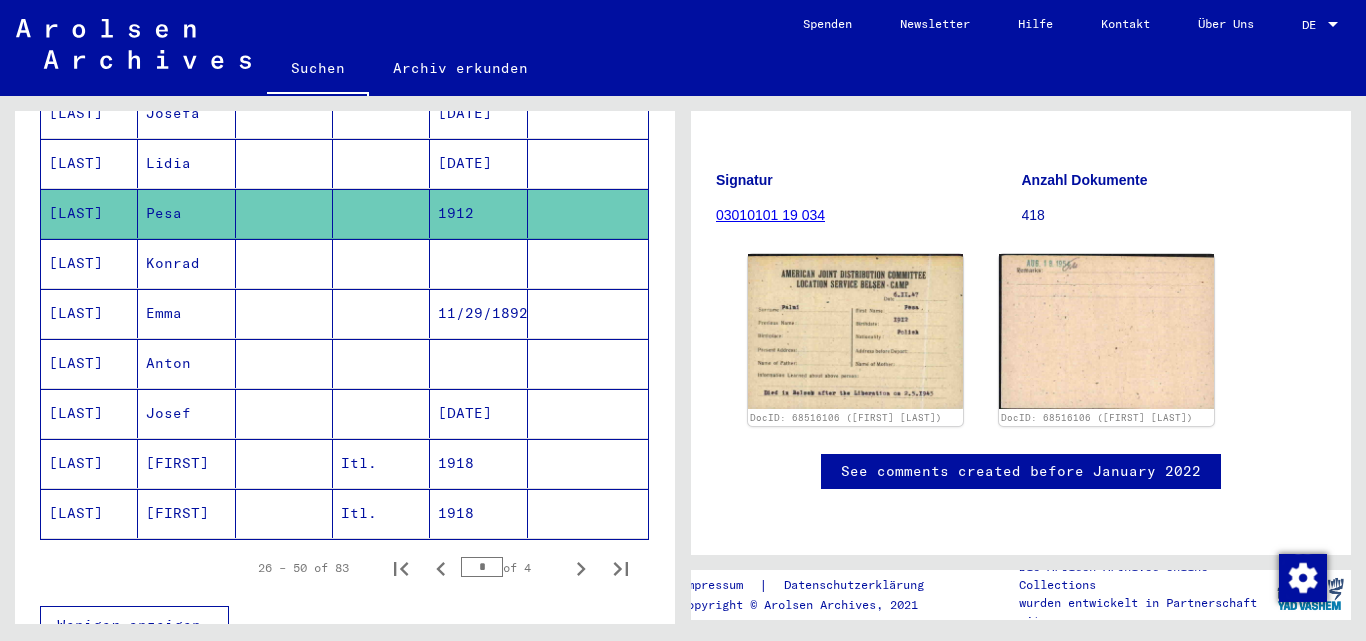 scroll, scrollTop: 1146, scrollLeft: 0, axis: vertical 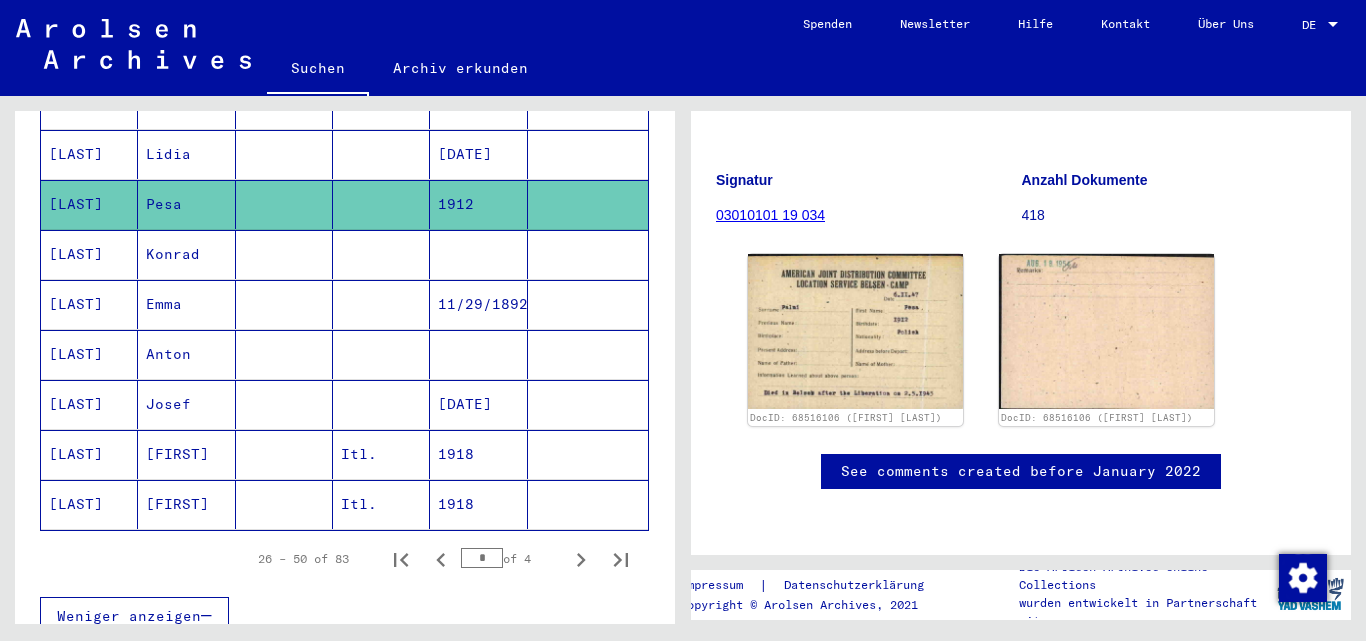click on "[LAST]" at bounding box center [89, 454] 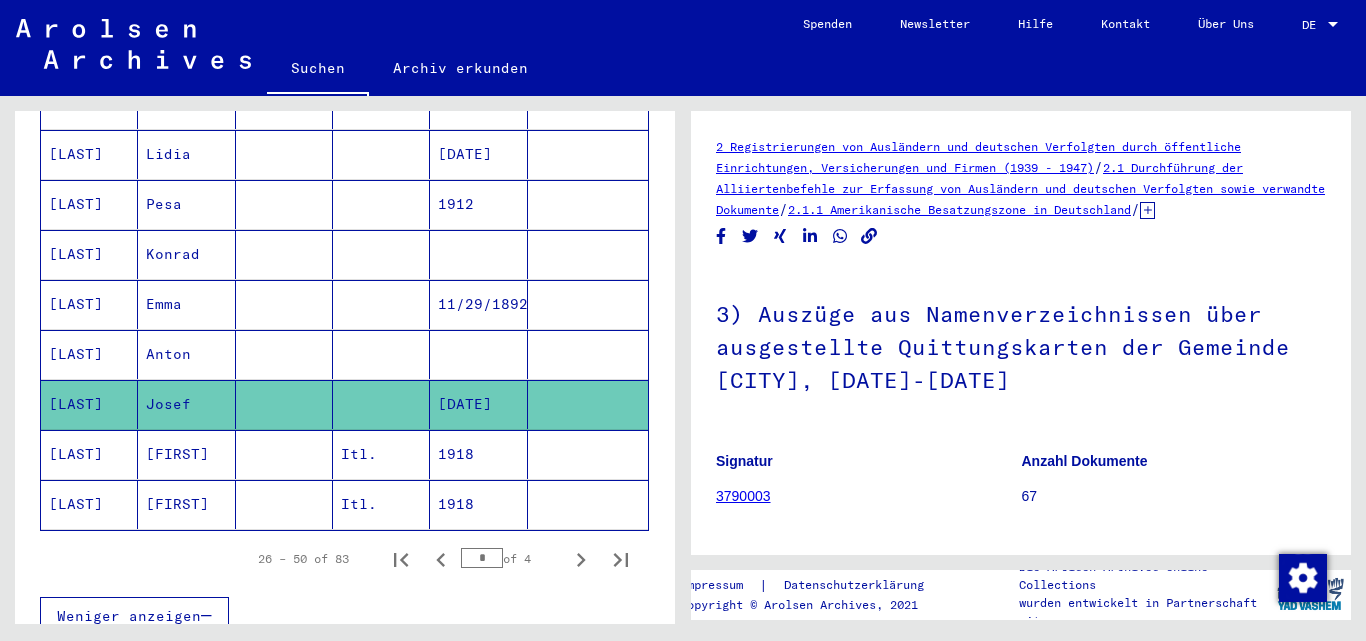 scroll, scrollTop: 0, scrollLeft: 0, axis: both 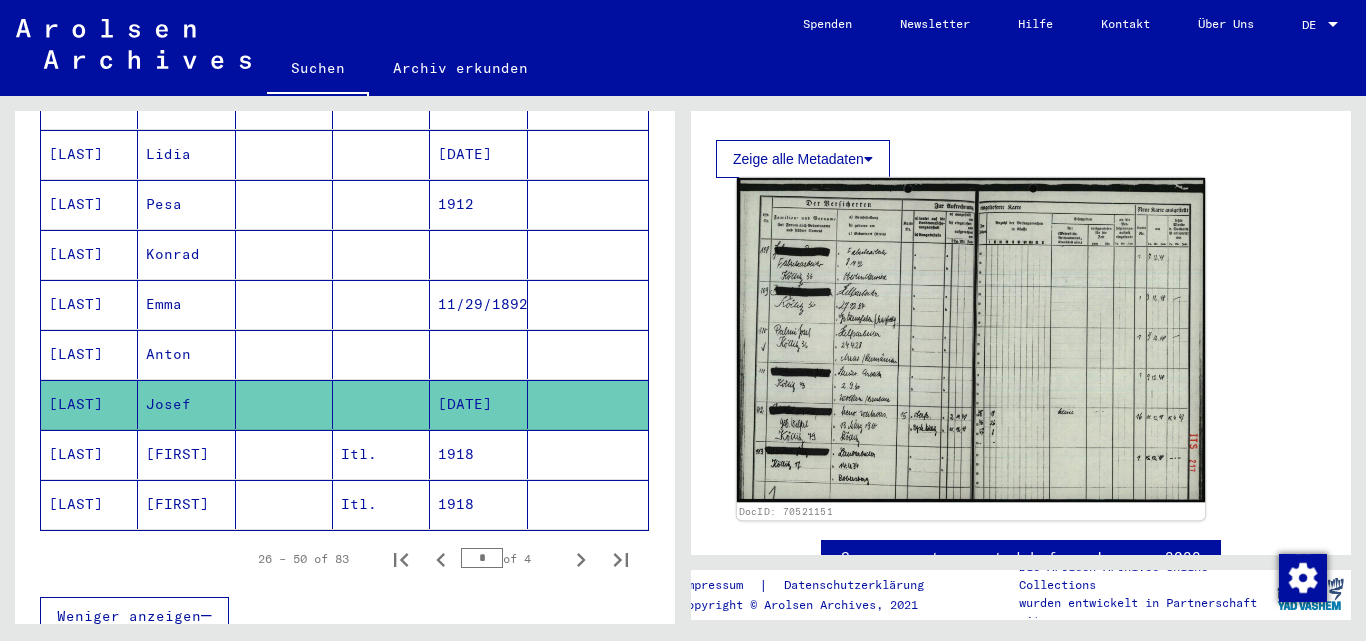 click 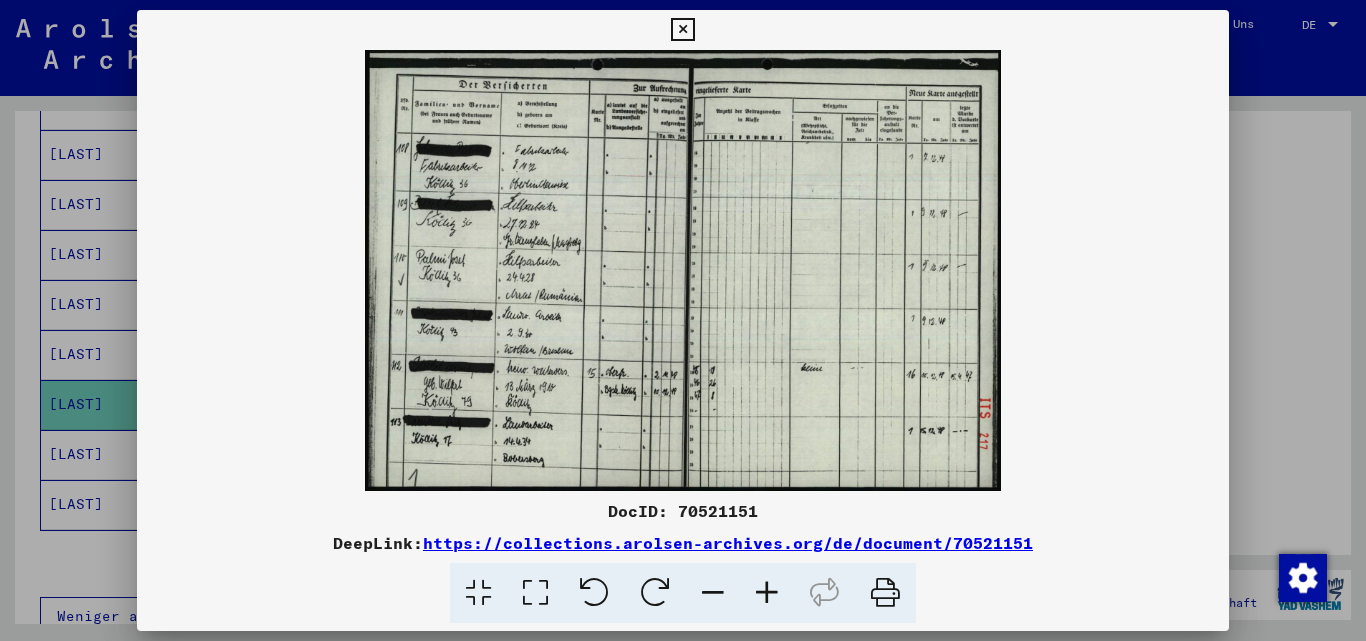 click at bounding box center (767, 593) 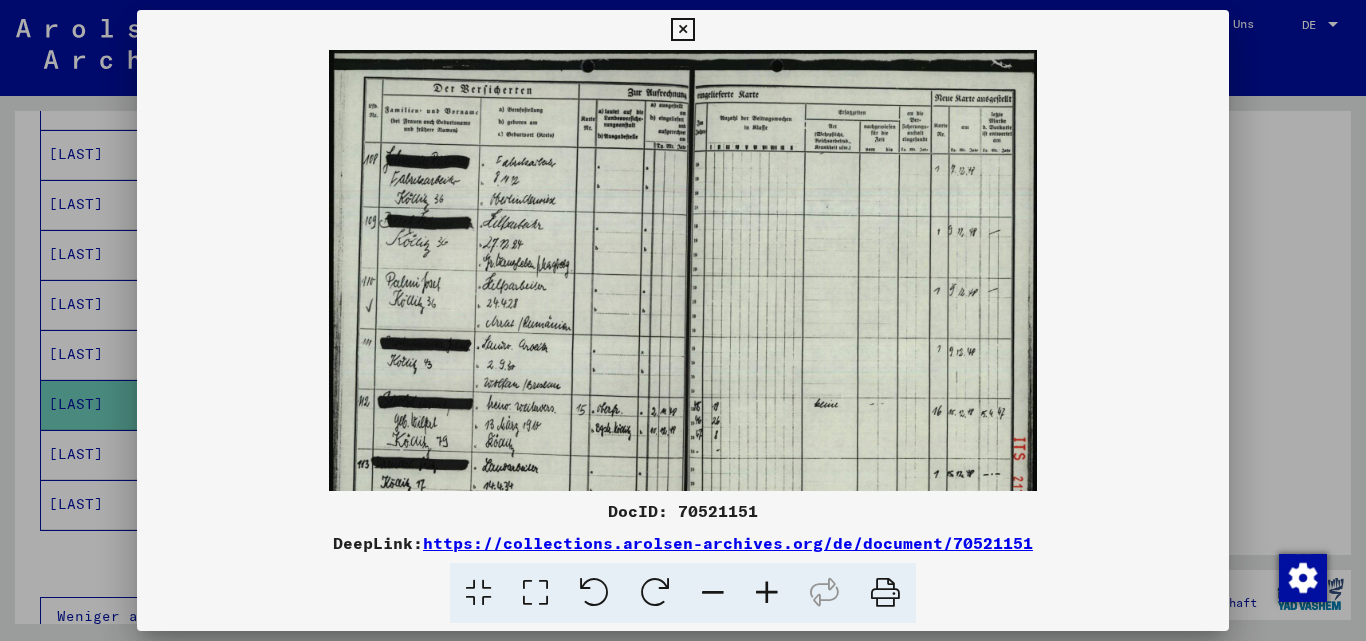 click at bounding box center (767, 593) 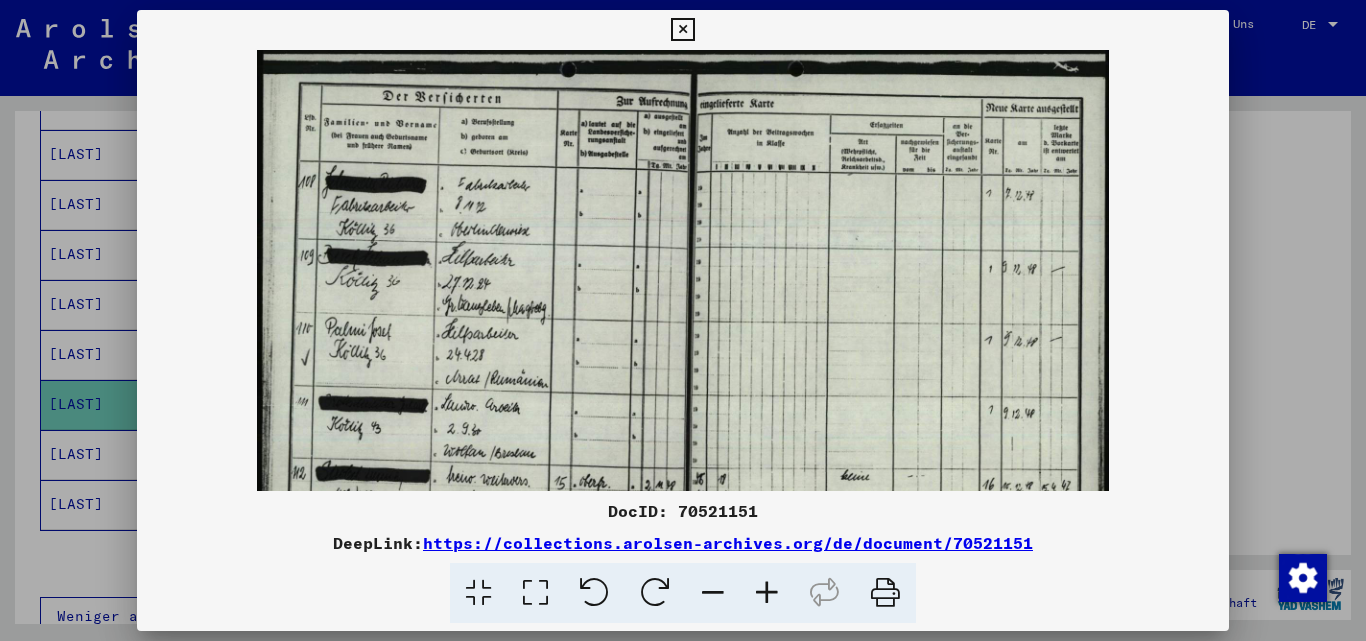 click at bounding box center (767, 593) 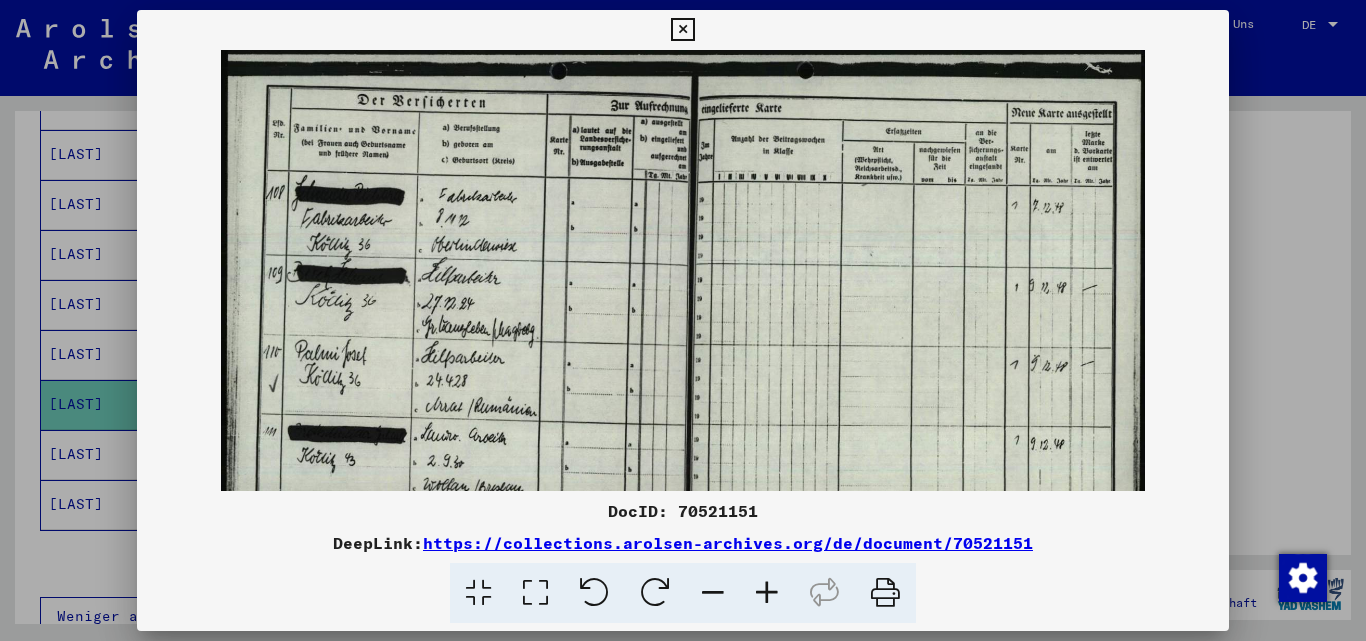 click at bounding box center (767, 593) 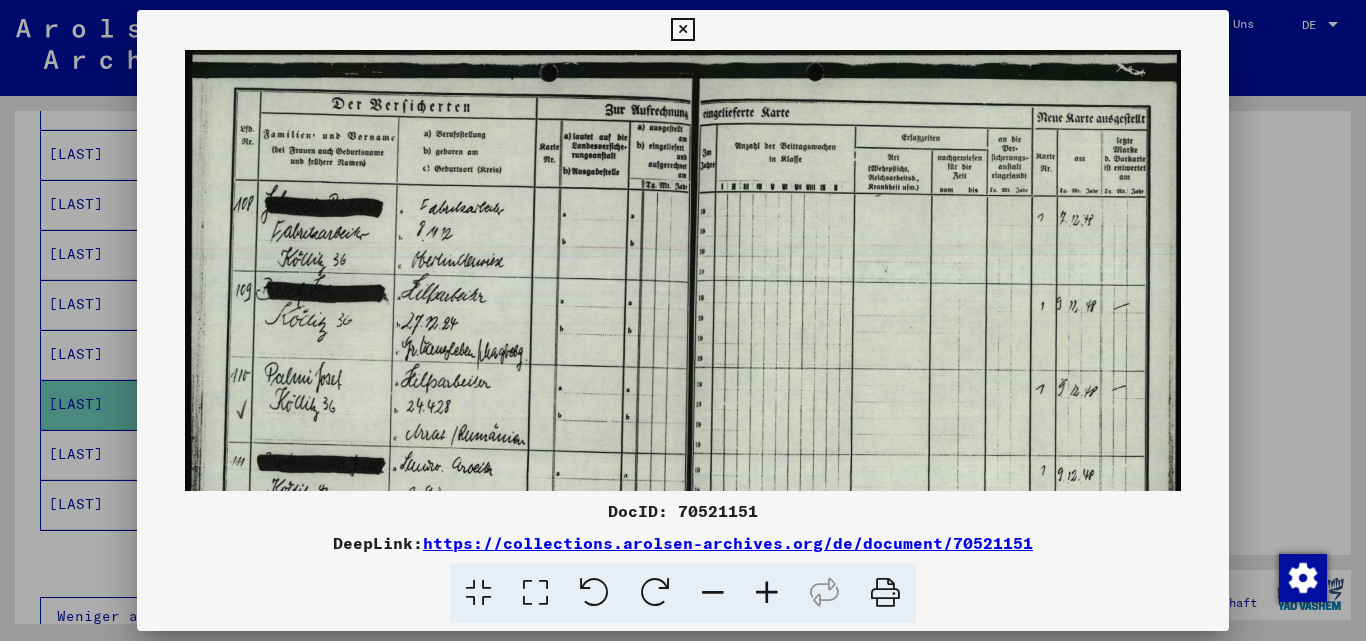 click at bounding box center (767, 593) 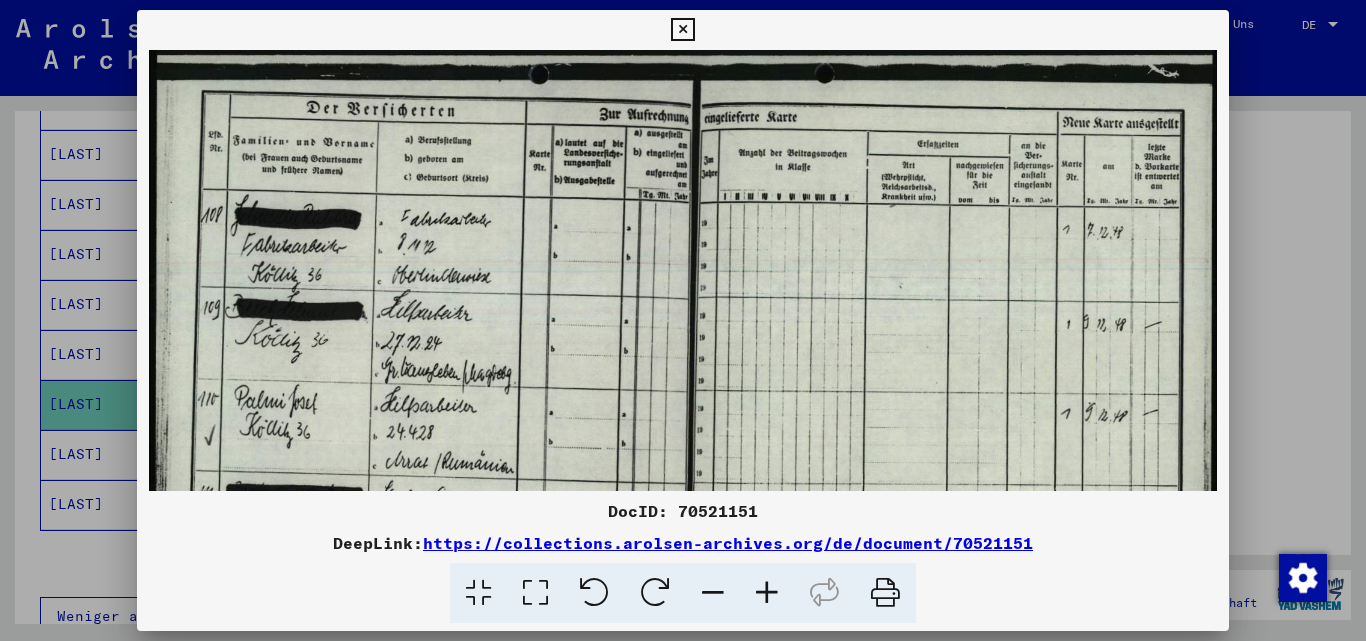 click at bounding box center [767, 593] 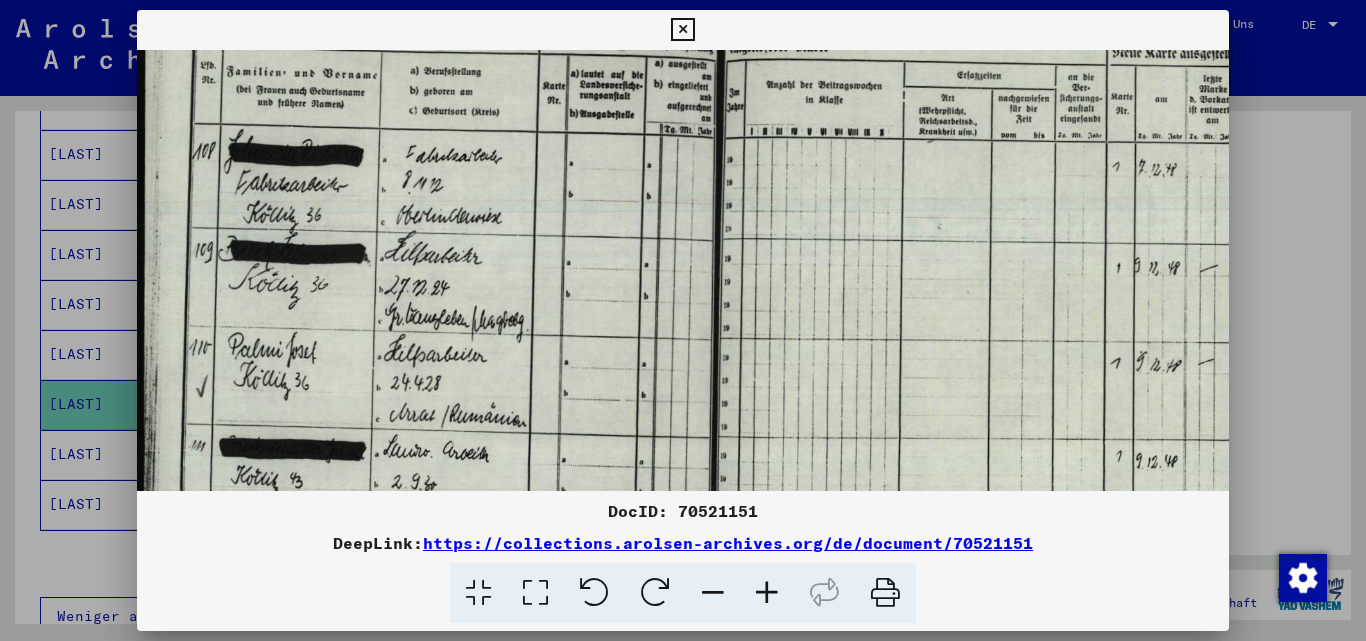 scroll, scrollTop: 129, scrollLeft: 0, axis: vertical 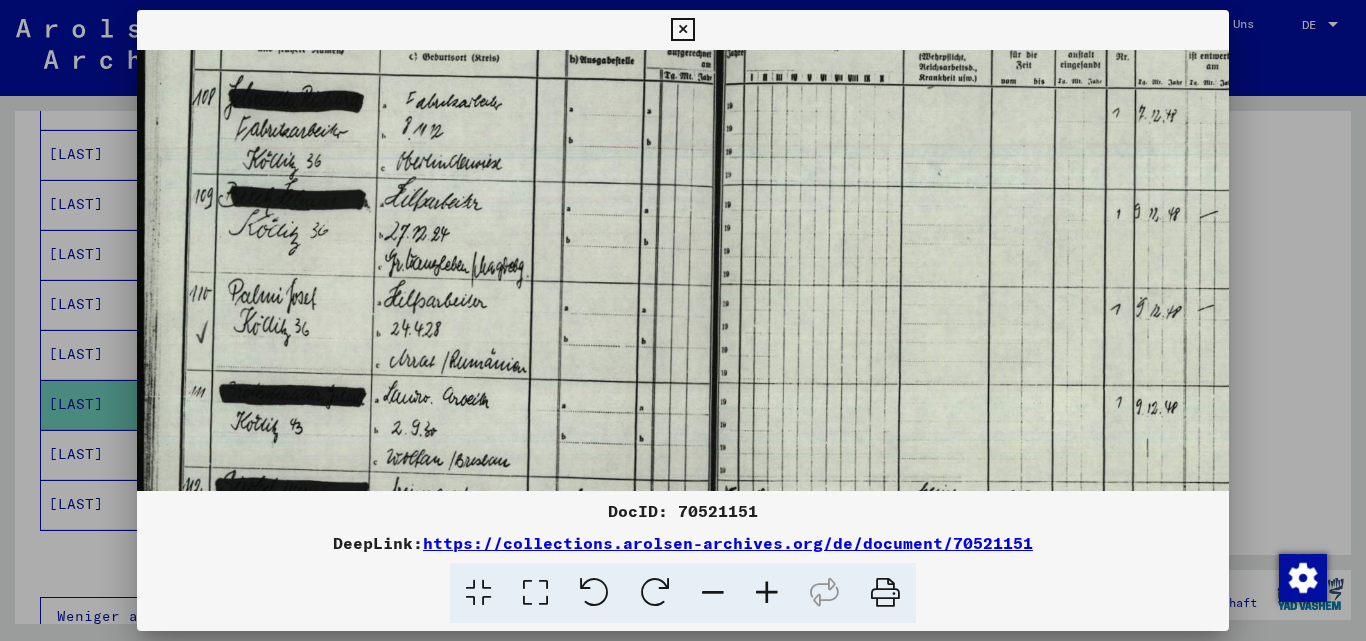 drag, startPoint x: 391, startPoint y: 422, endPoint x: 398, endPoint y: 293, distance: 129.18979 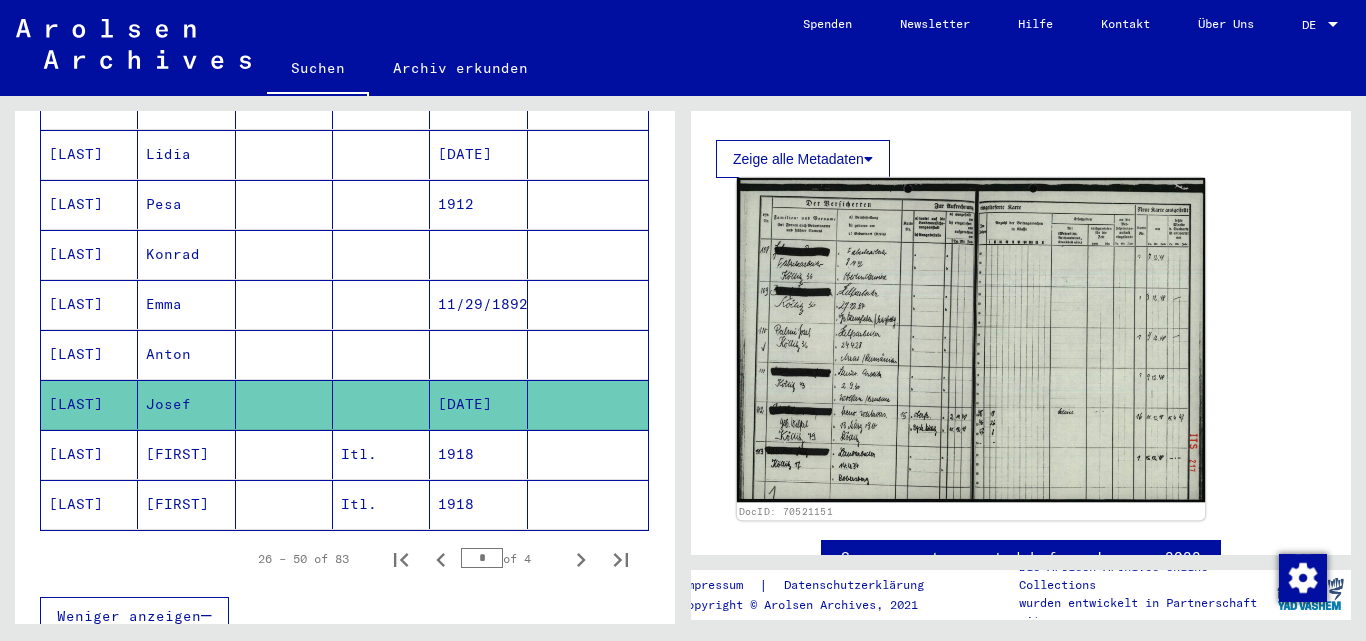 click 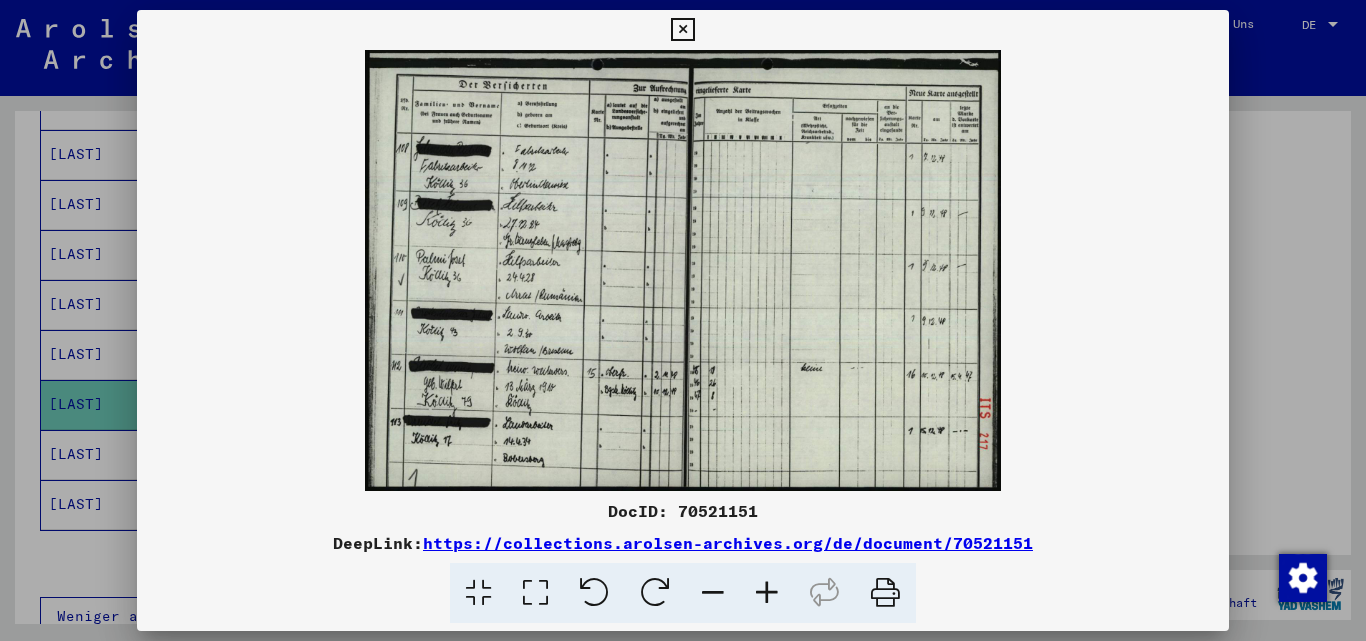 click at bounding box center [767, 593] 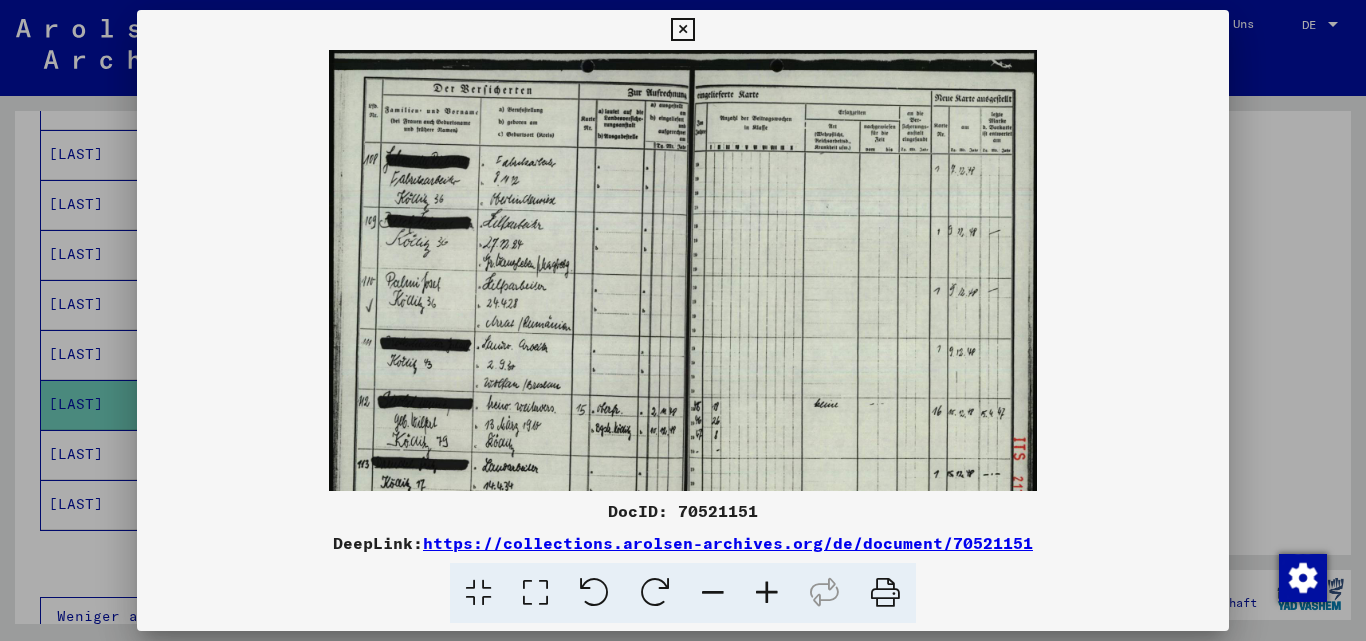 click at bounding box center (767, 593) 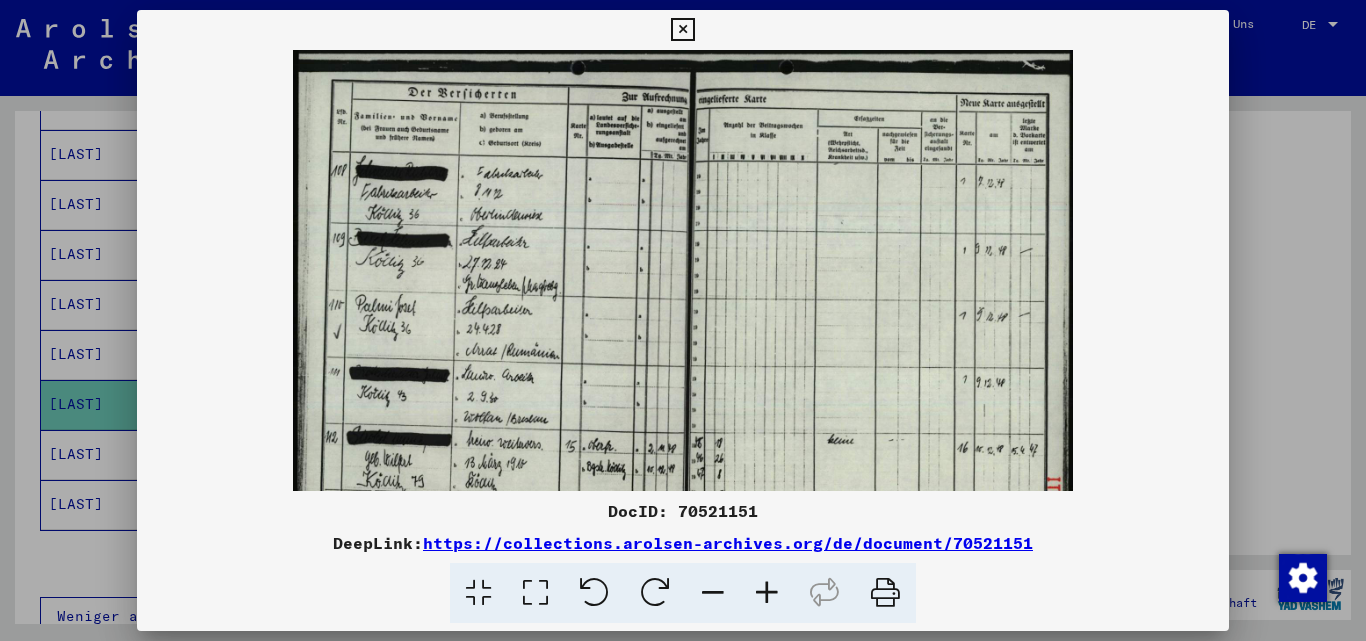 click at bounding box center [767, 593] 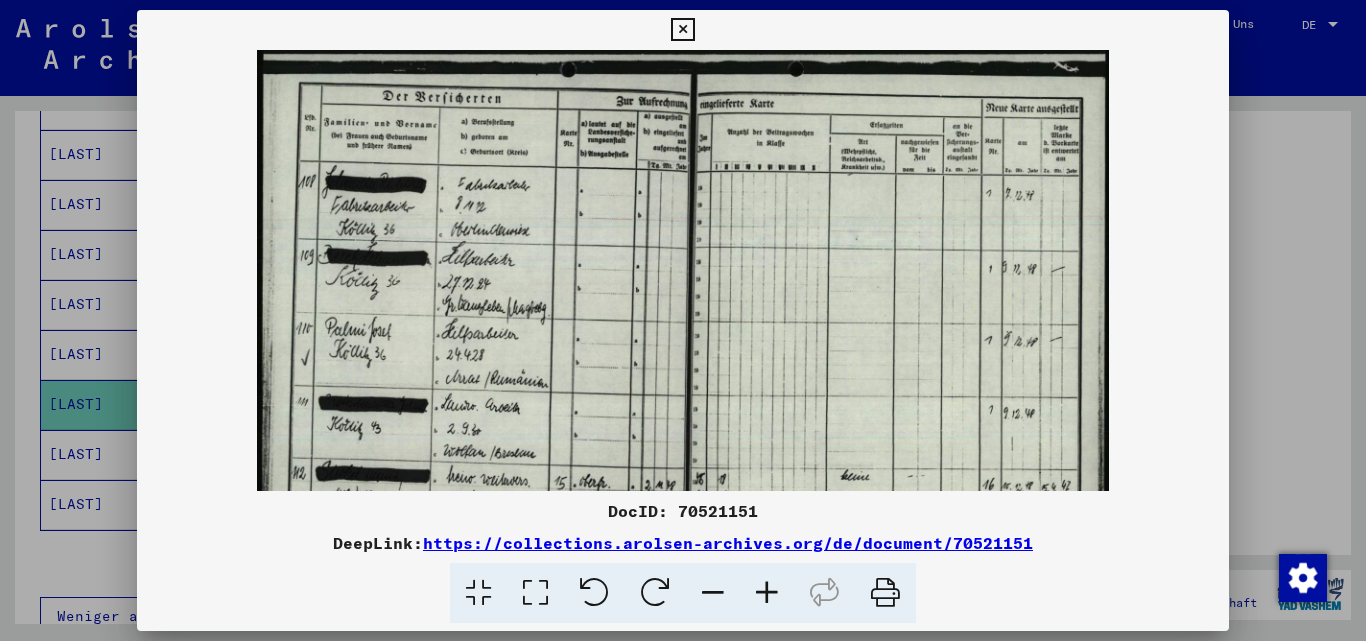 click at bounding box center (767, 593) 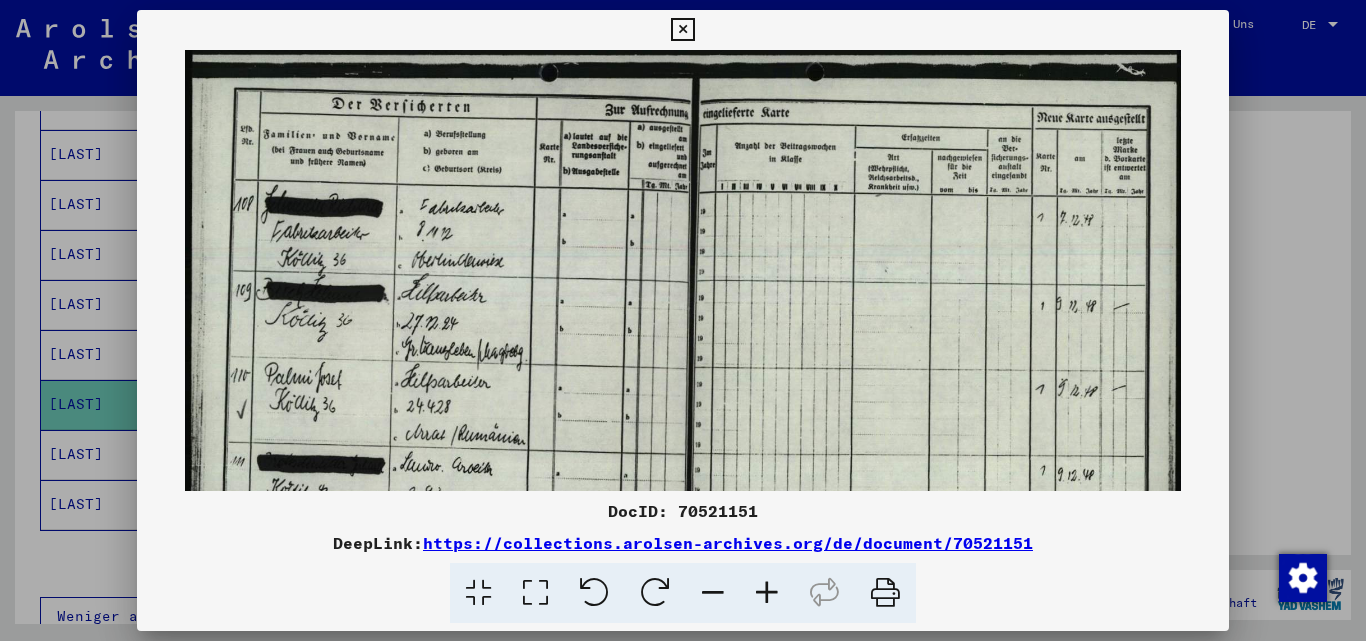 click at bounding box center (767, 593) 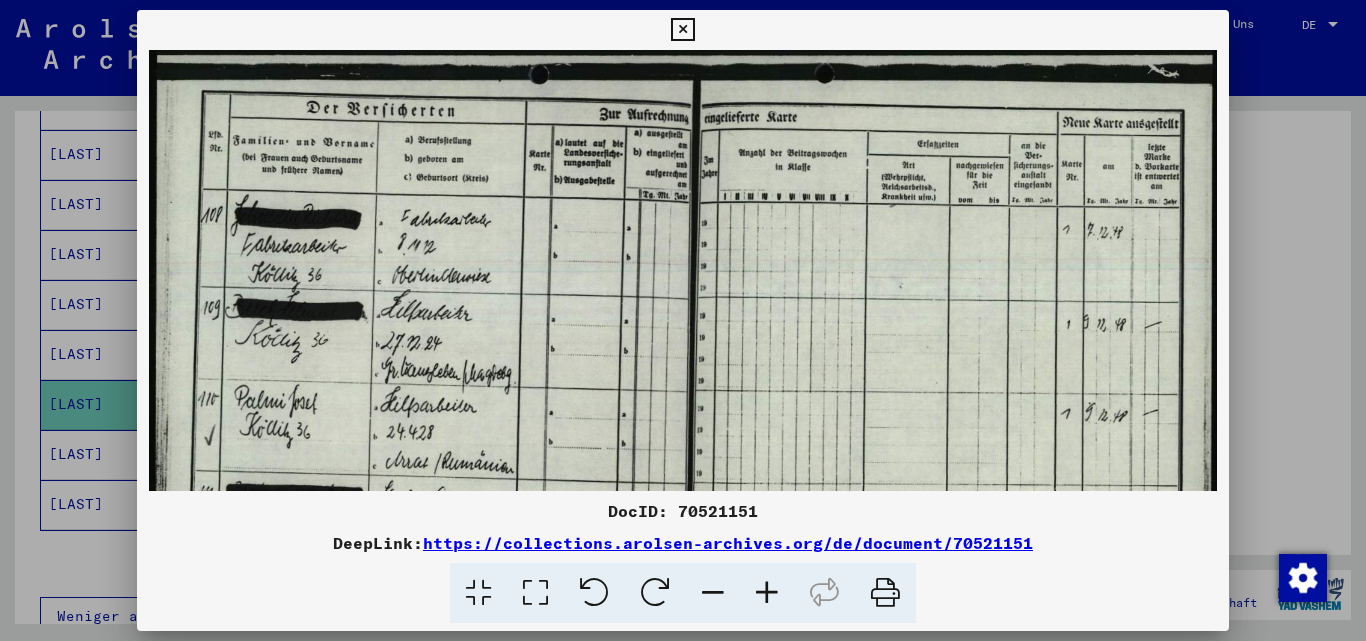 click at bounding box center (767, 593) 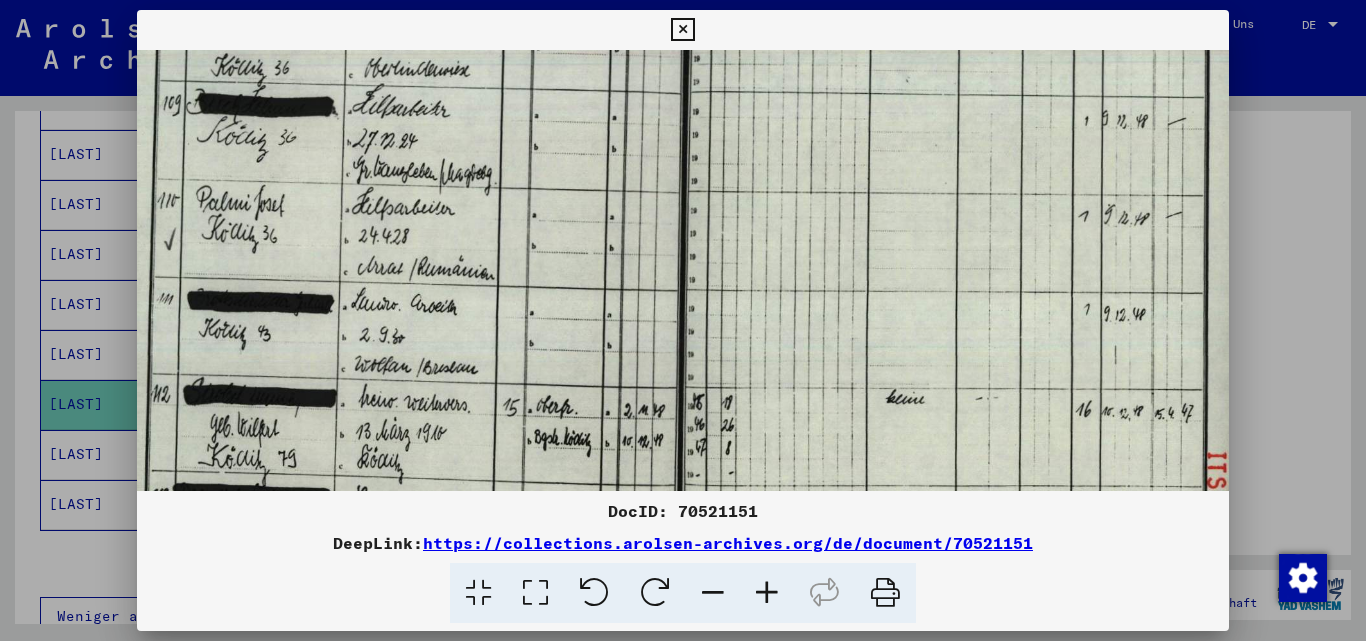 drag, startPoint x: 477, startPoint y: 253, endPoint x: 471, endPoint y: 208, distance: 45.39824 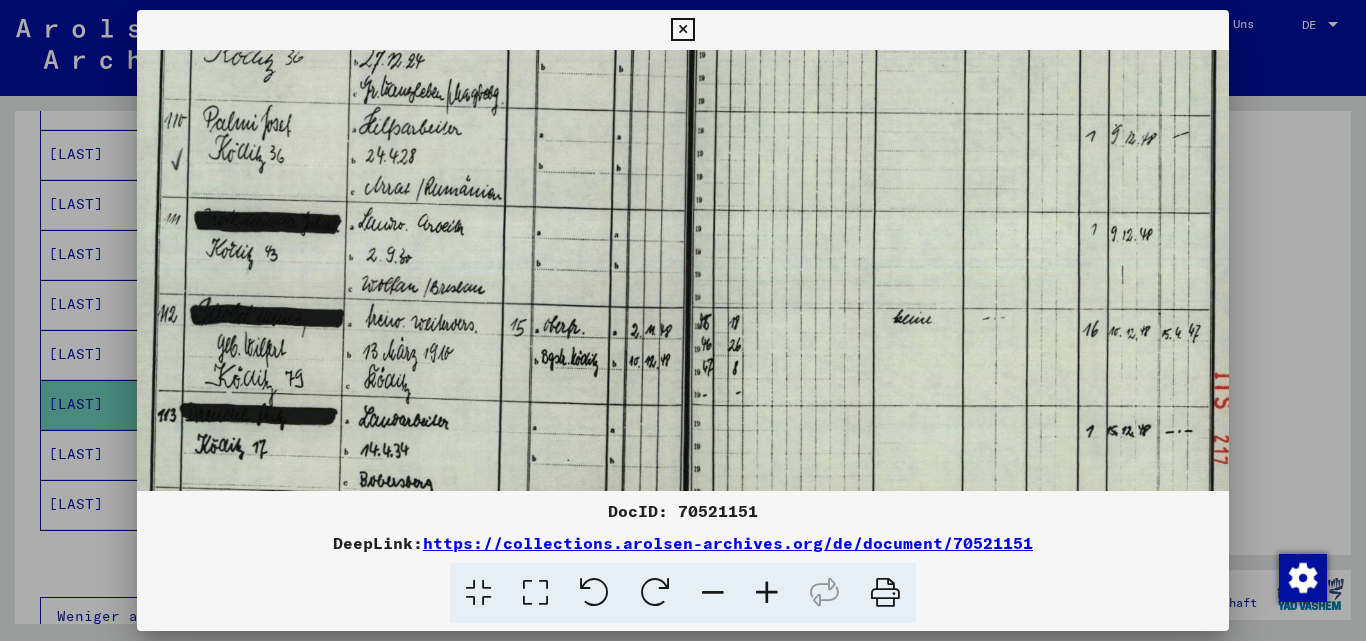 drag, startPoint x: 457, startPoint y: 353, endPoint x: 463, endPoint y: 264, distance: 89.20202 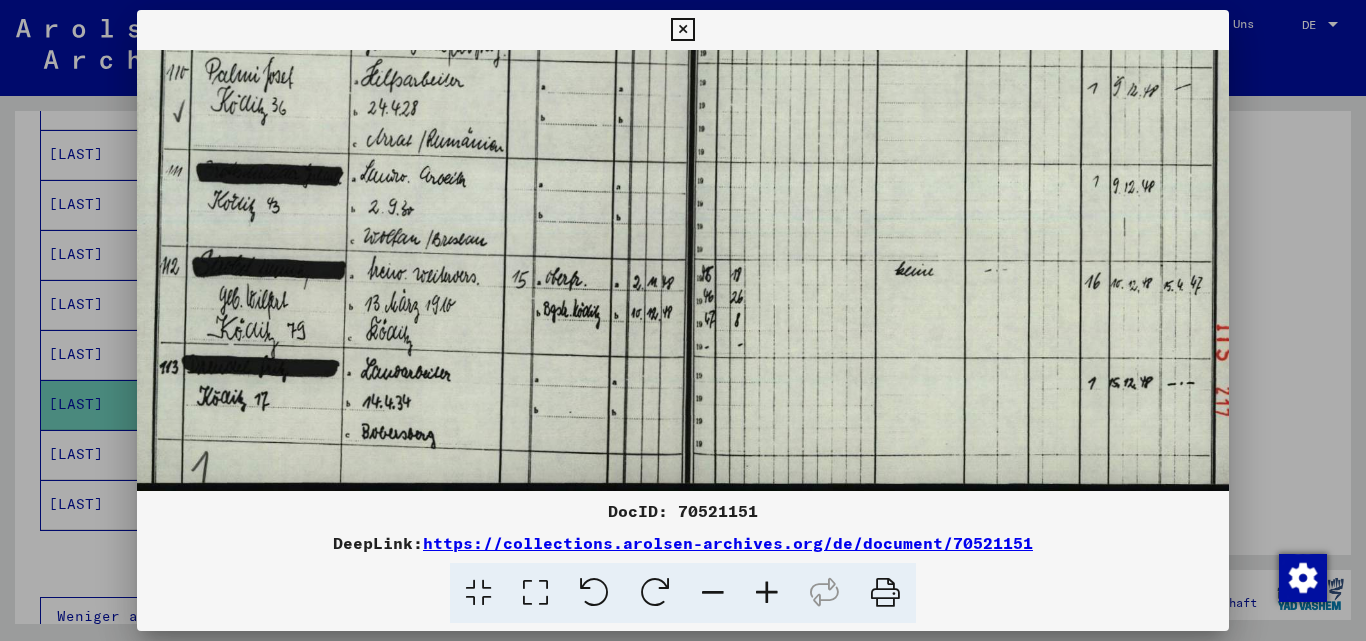 drag, startPoint x: 464, startPoint y: 333, endPoint x: 463, endPoint y: 251, distance: 82.006096 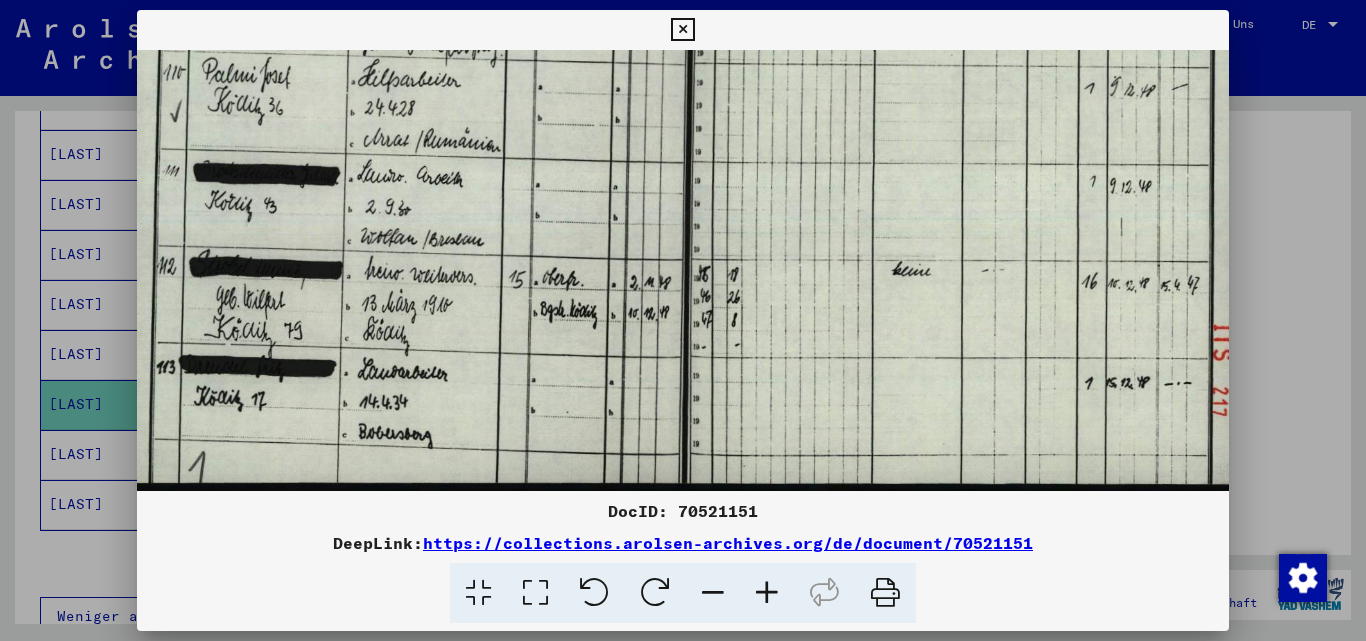scroll, scrollTop: 350, scrollLeft: 25, axis: both 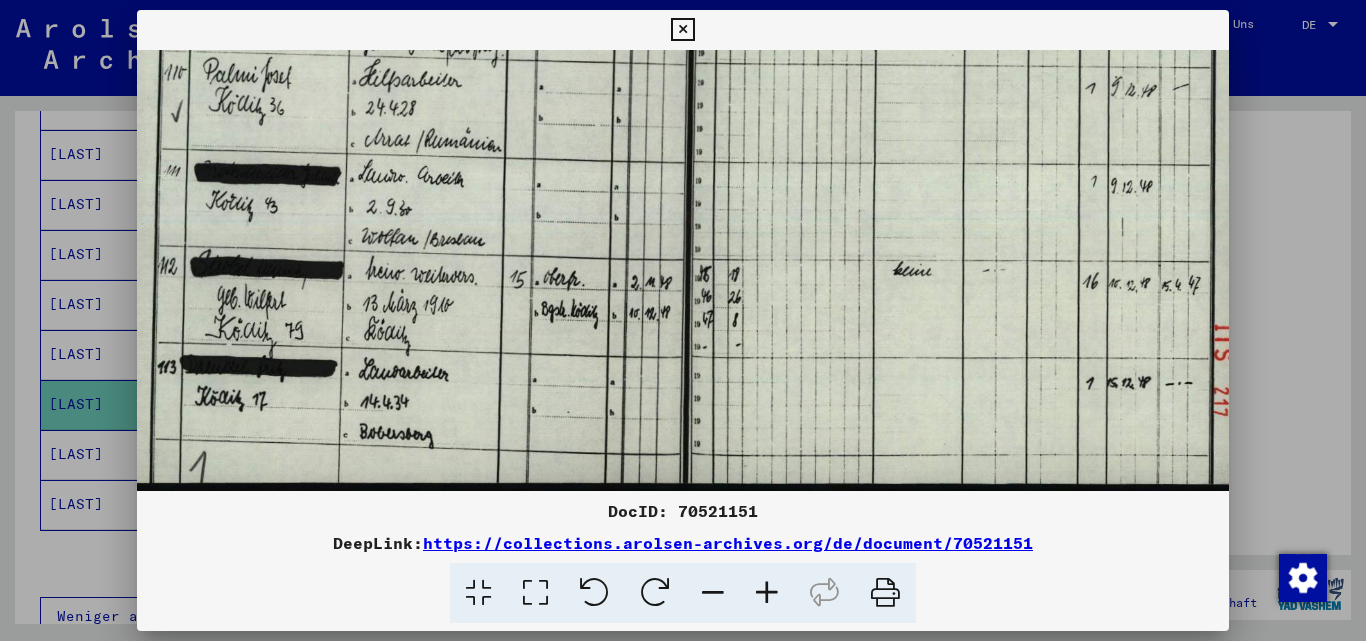 drag, startPoint x: 398, startPoint y: 387, endPoint x: 399, endPoint y: 346, distance: 41.01219 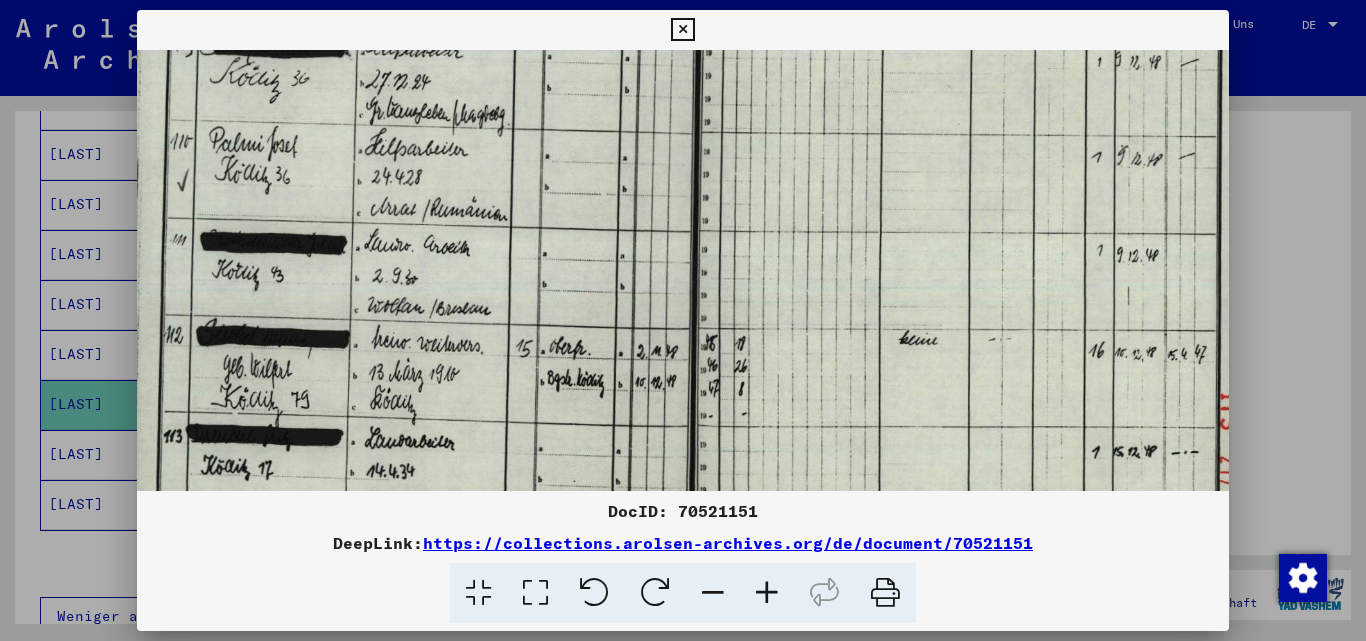 drag, startPoint x: 398, startPoint y: 209, endPoint x: 403, endPoint y: 286, distance: 77.16217 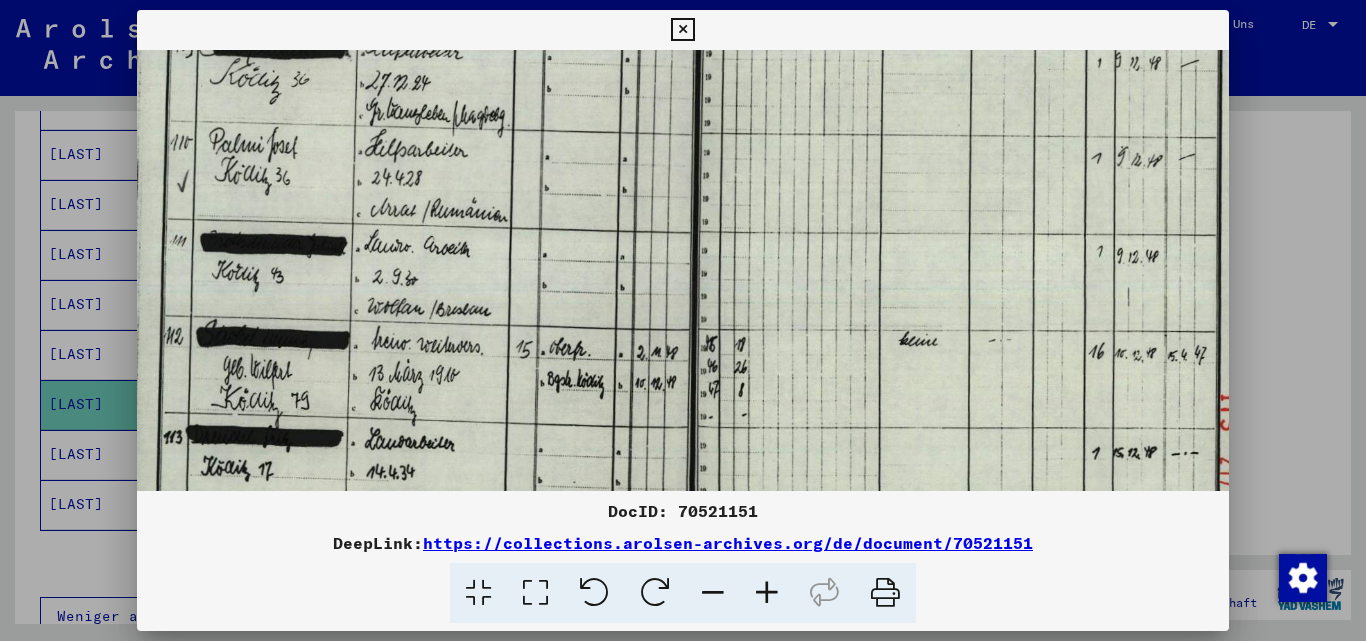 click at bounding box center [688, 165] 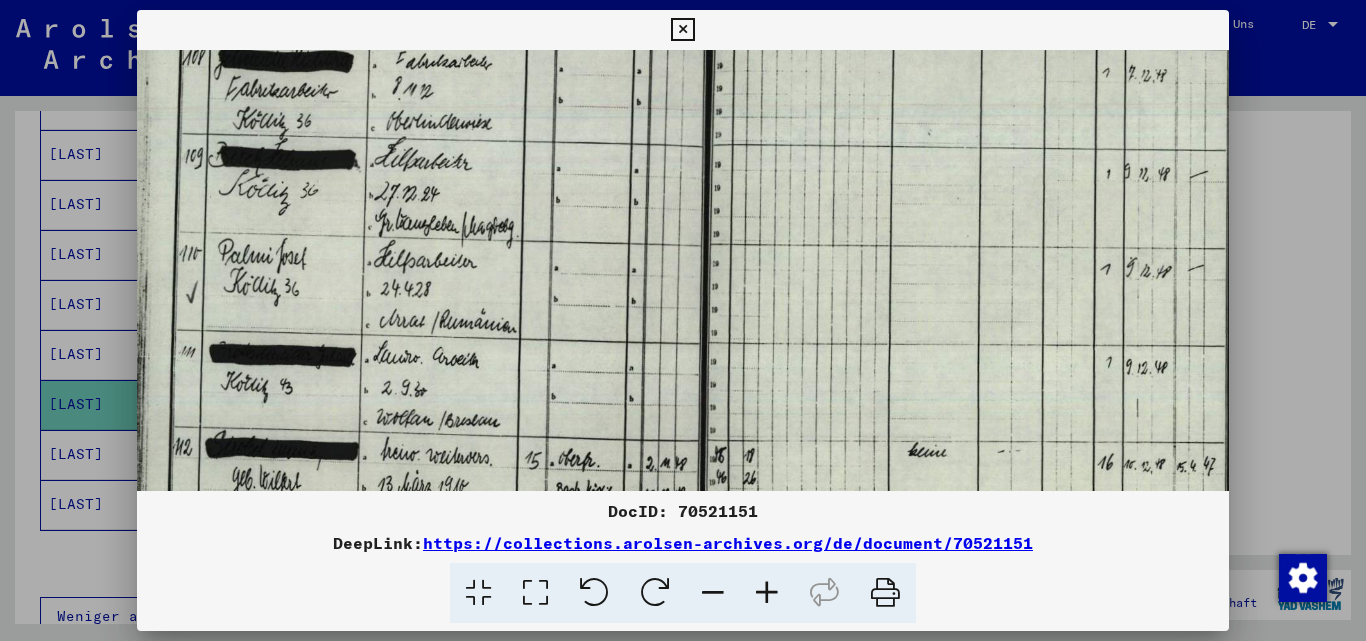 drag, startPoint x: 384, startPoint y: 175, endPoint x: 393, endPoint y: 281, distance: 106.381386 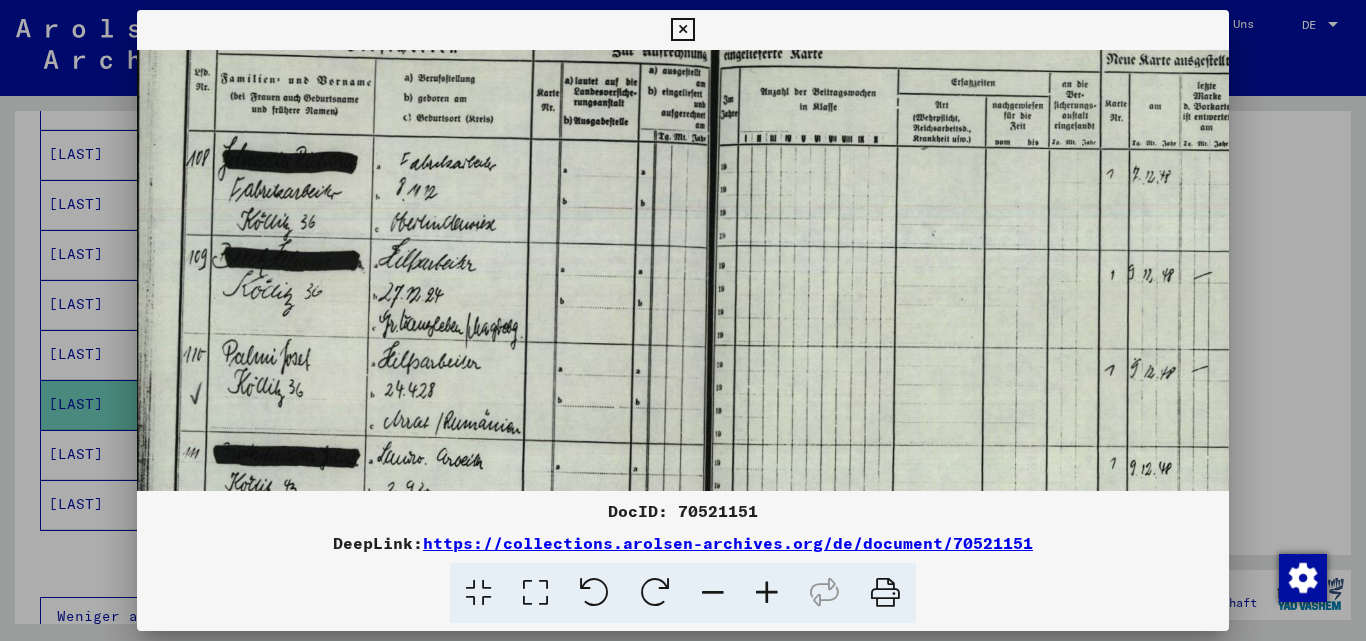 drag, startPoint x: 390, startPoint y: 232, endPoint x: 395, endPoint y: 324, distance: 92.13577 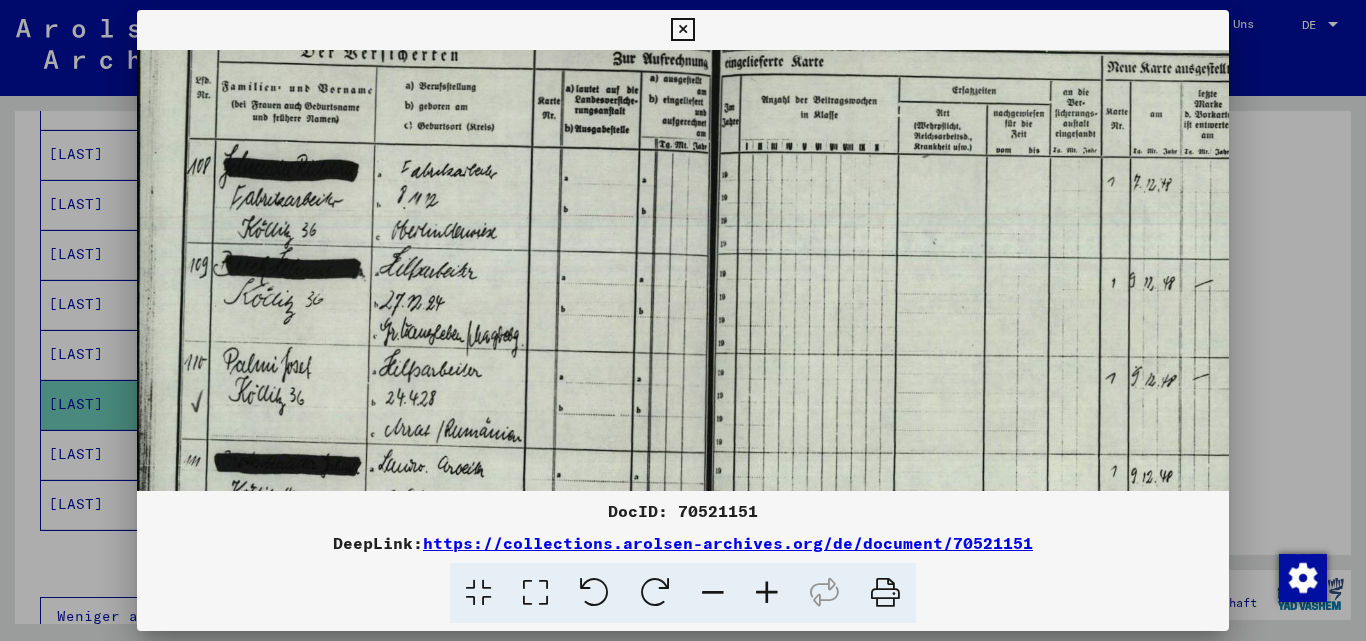 scroll, scrollTop: 234, scrollLeft: 0, axis: vertical 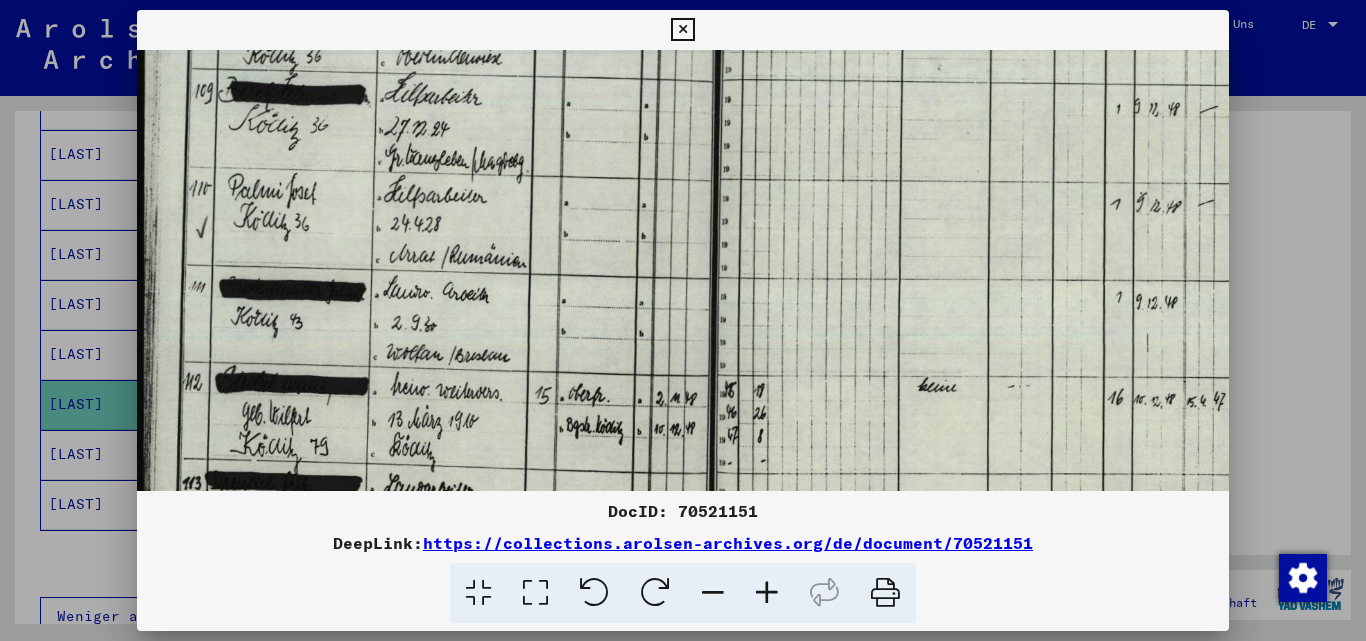 drag, startPoint x: 396, startPoint y: 239, endPoint x: 405, endPoint y: 101, distance: 138.29317 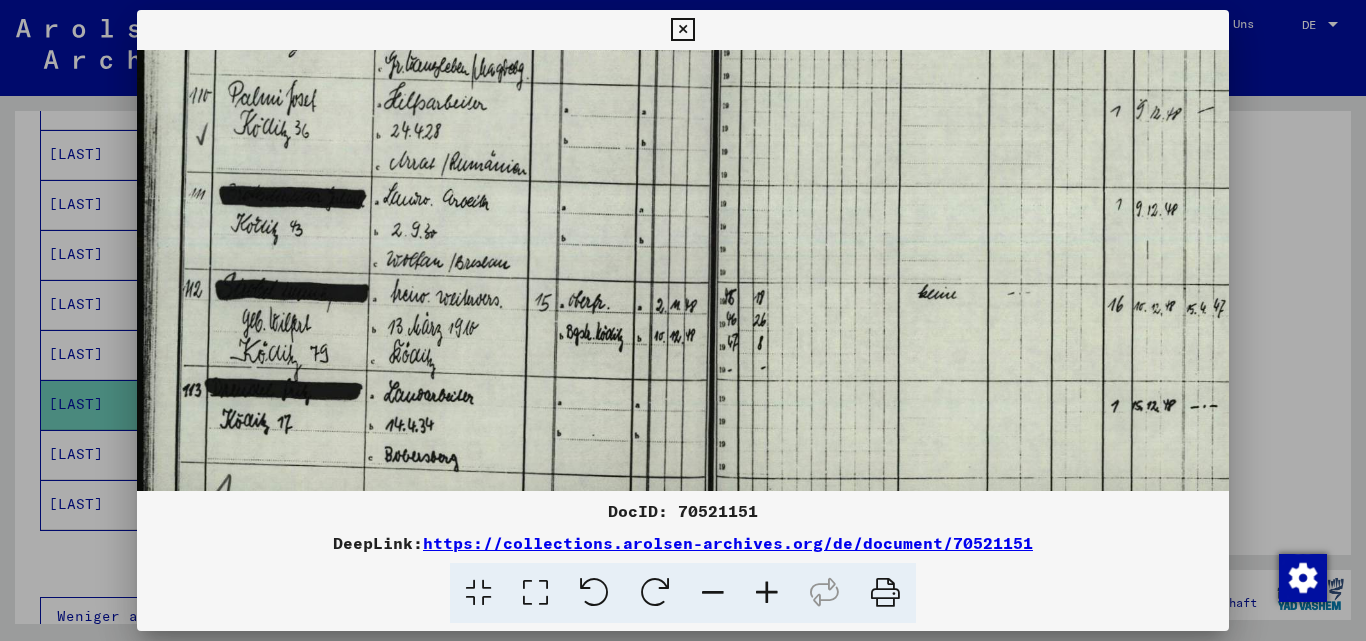 scroll, scrollTop: 350, scrollLeft: 11, axis: both 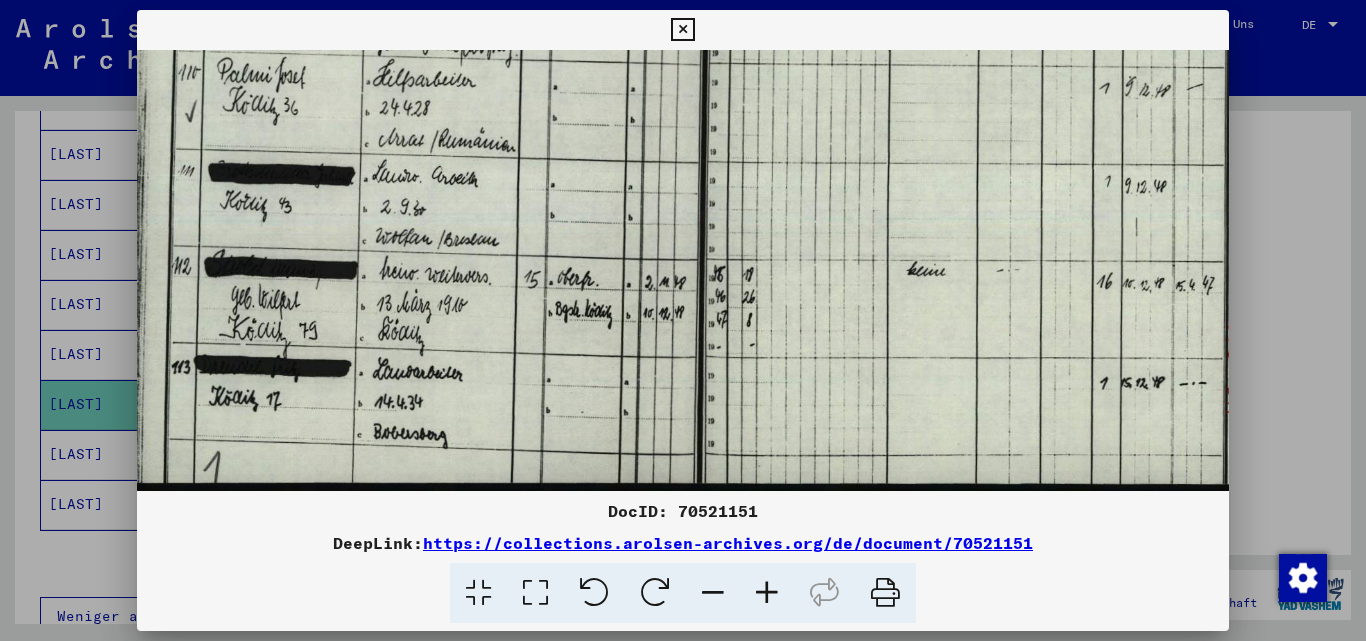 drag, startPoint x: 426, startPoint y: 339, endPoint x: 416, endPoint y: 236, distance: 103.4843 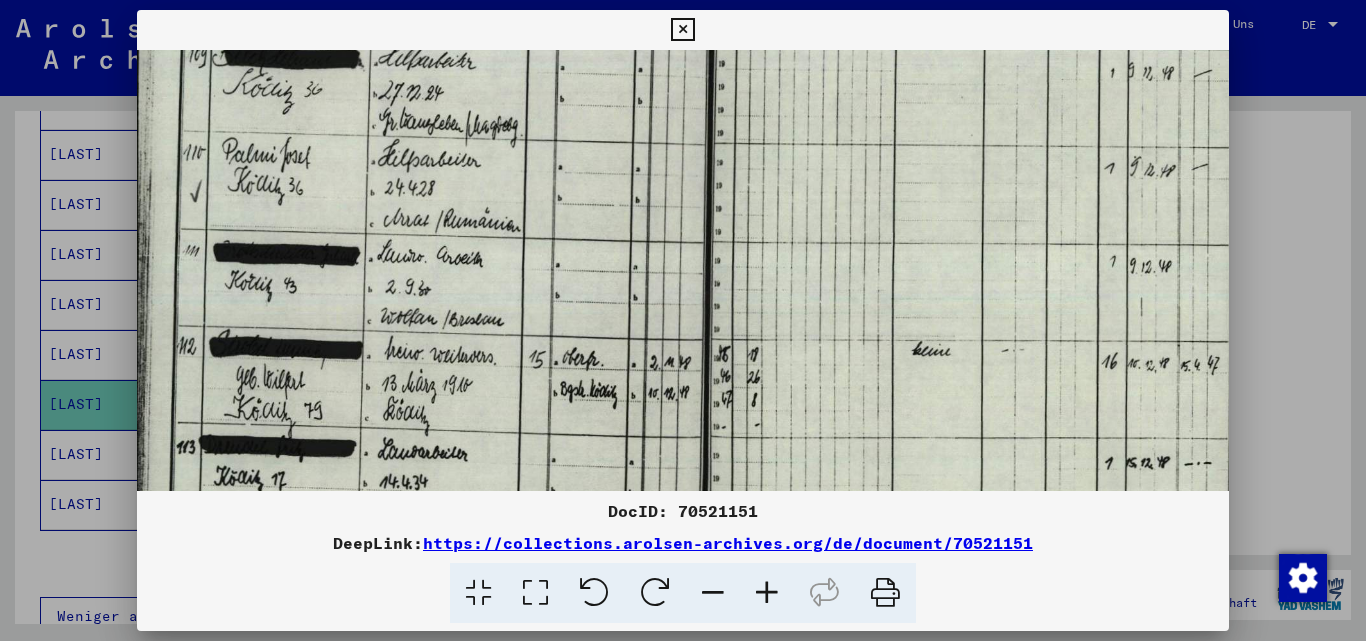 drag, startPoint x: 446, startPoint y: 87, endPoint x: 451, endPoint y: 167, distance: 80.1561 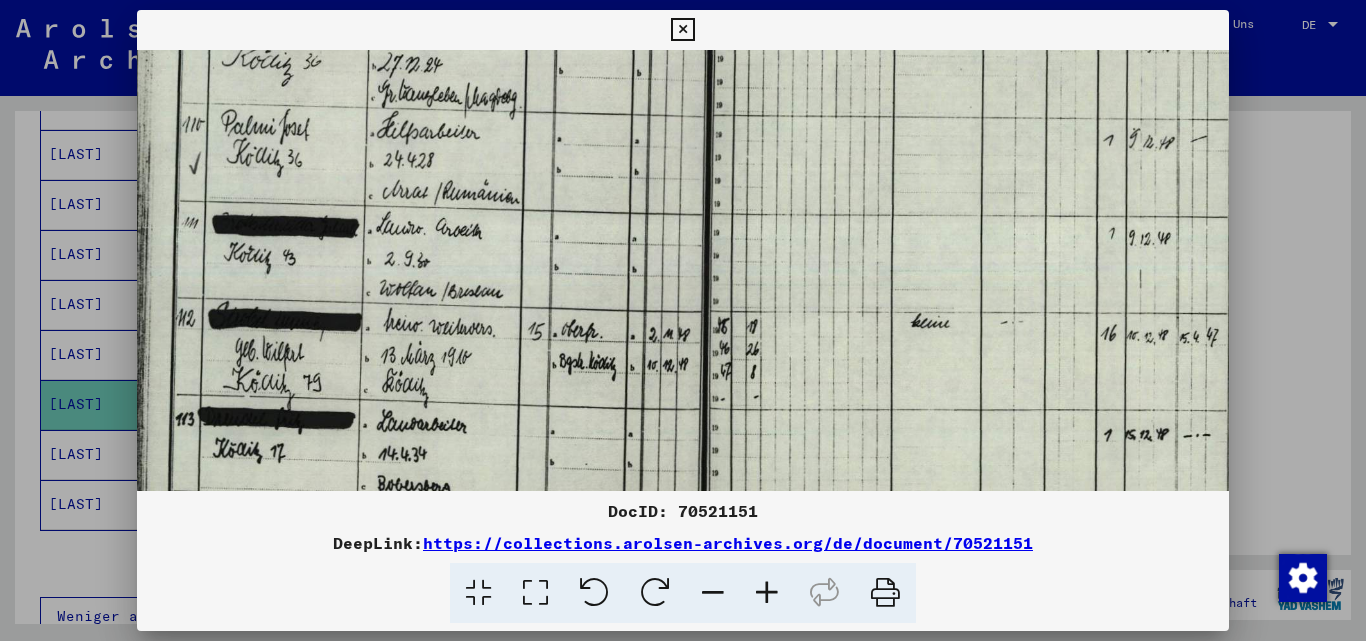 drag, startPoint x: 449, startPoint y: 192, endPoint x: 448, endPoint y: 164, distance: 28.01785 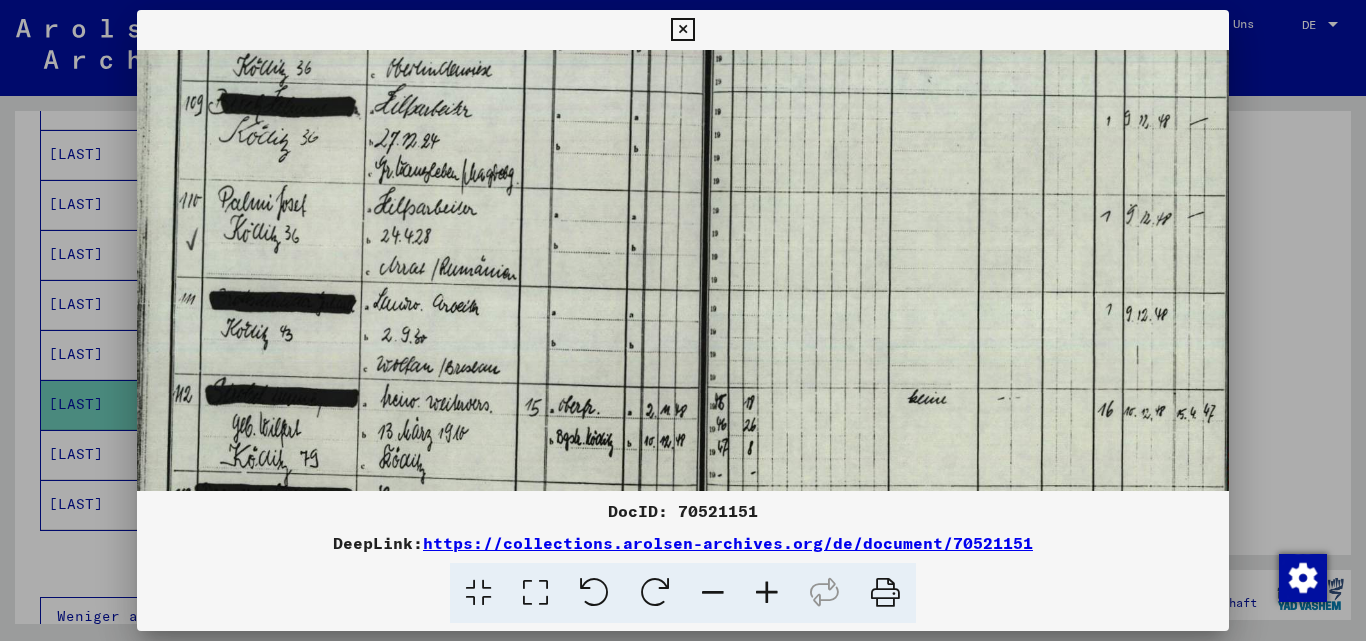 drag, startPoint x: 443, startPoint y: 251, endPoint x: 443, endPoint y: 267, distance: 16 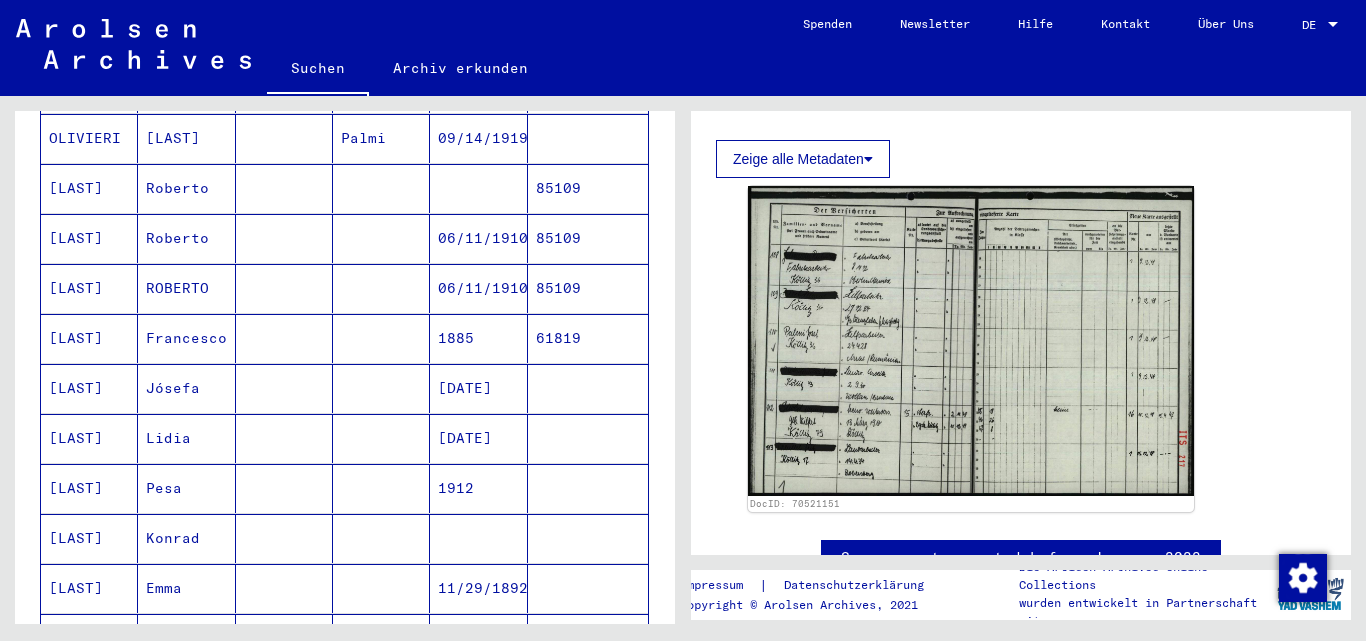 scroll, scrollTop: 900, scrollLeft: 0, axis: vertical 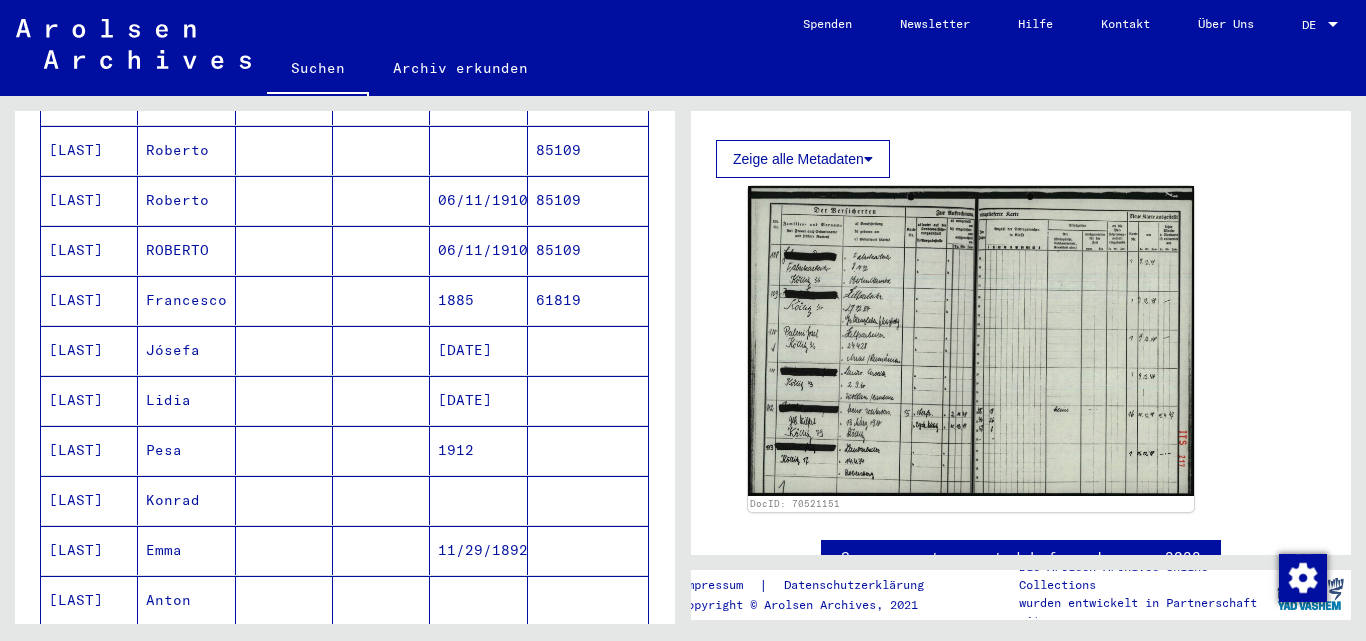 click at bounding box center [381, 600] 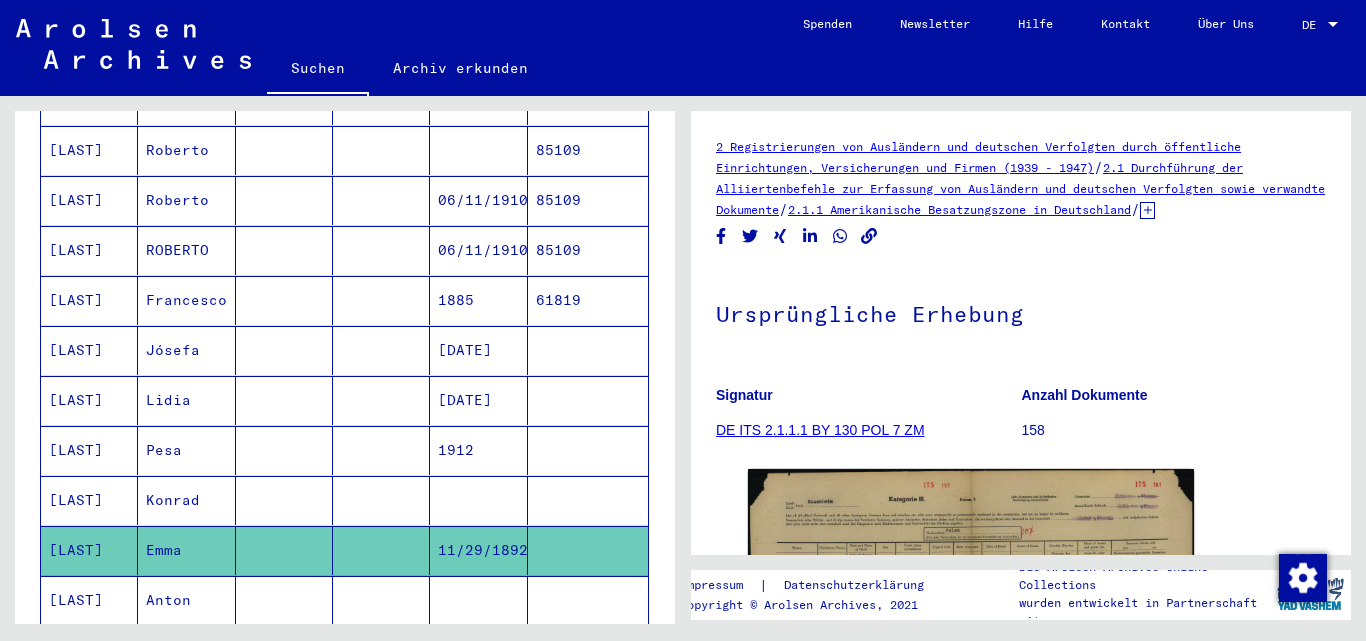 scroll, scrollTop: 0, scrollLeft: 0, axis: both 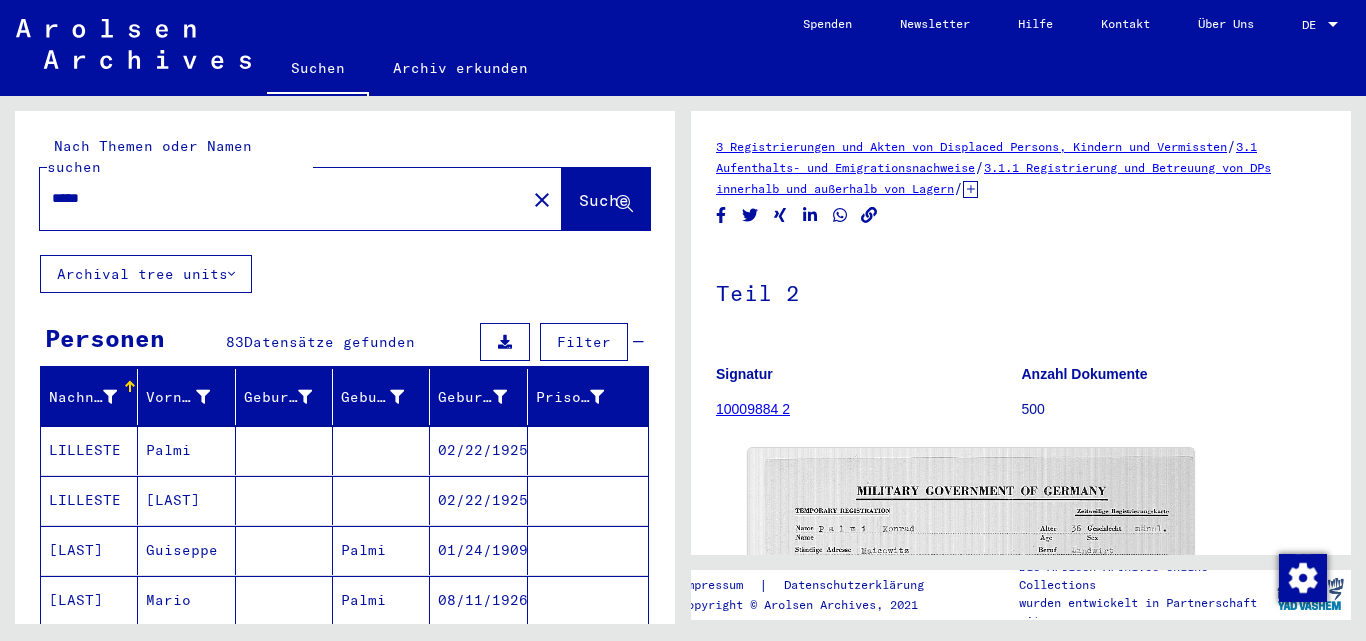 click on "*****" at bounding box center (283, 198) 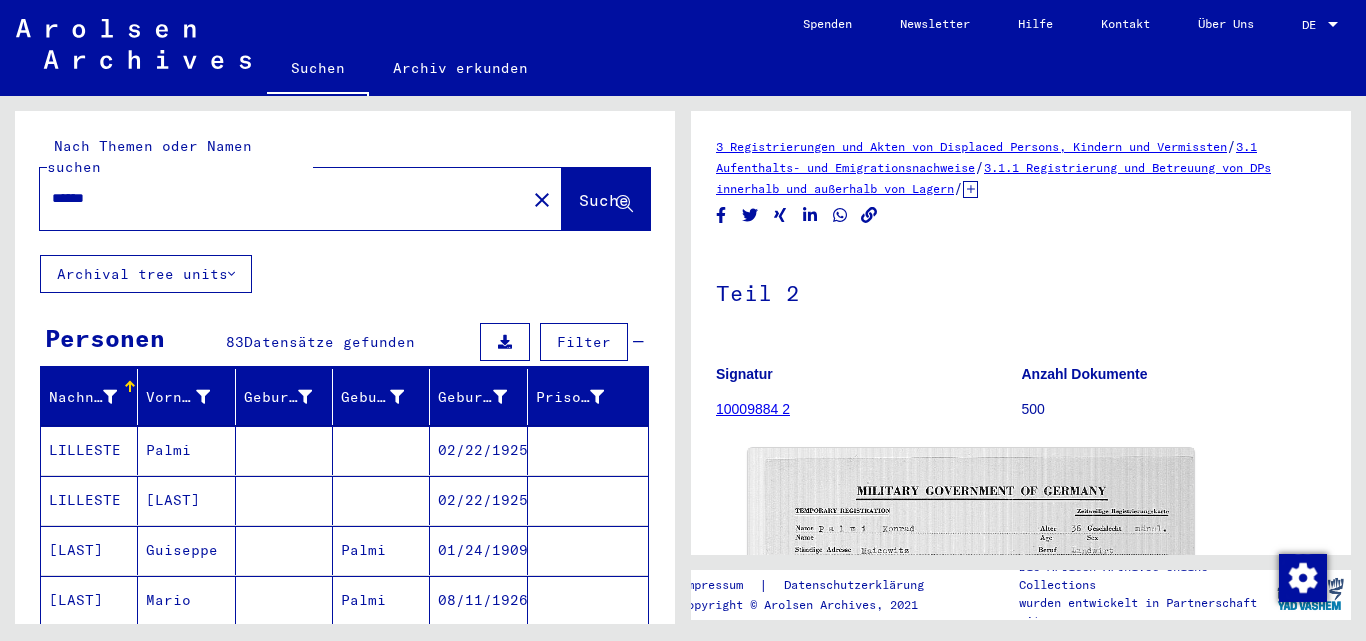 type on "******" 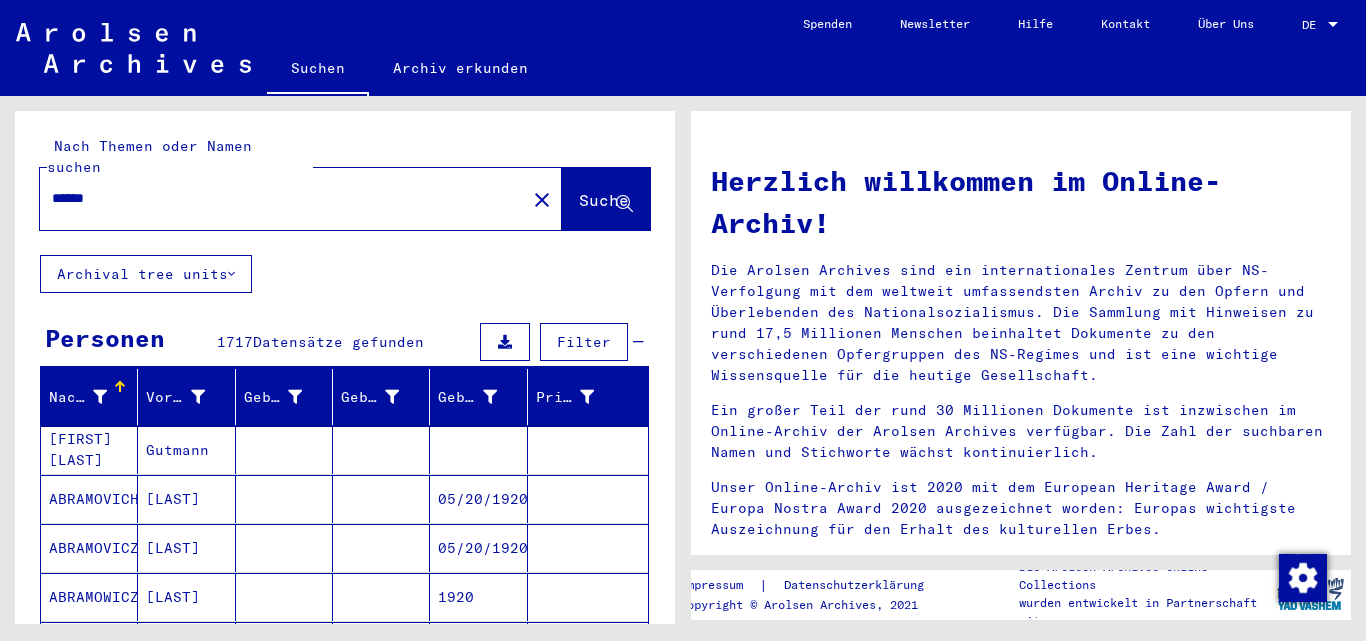 scroll, scrollTop: 77, scrollLeft: 0, axis: vertical 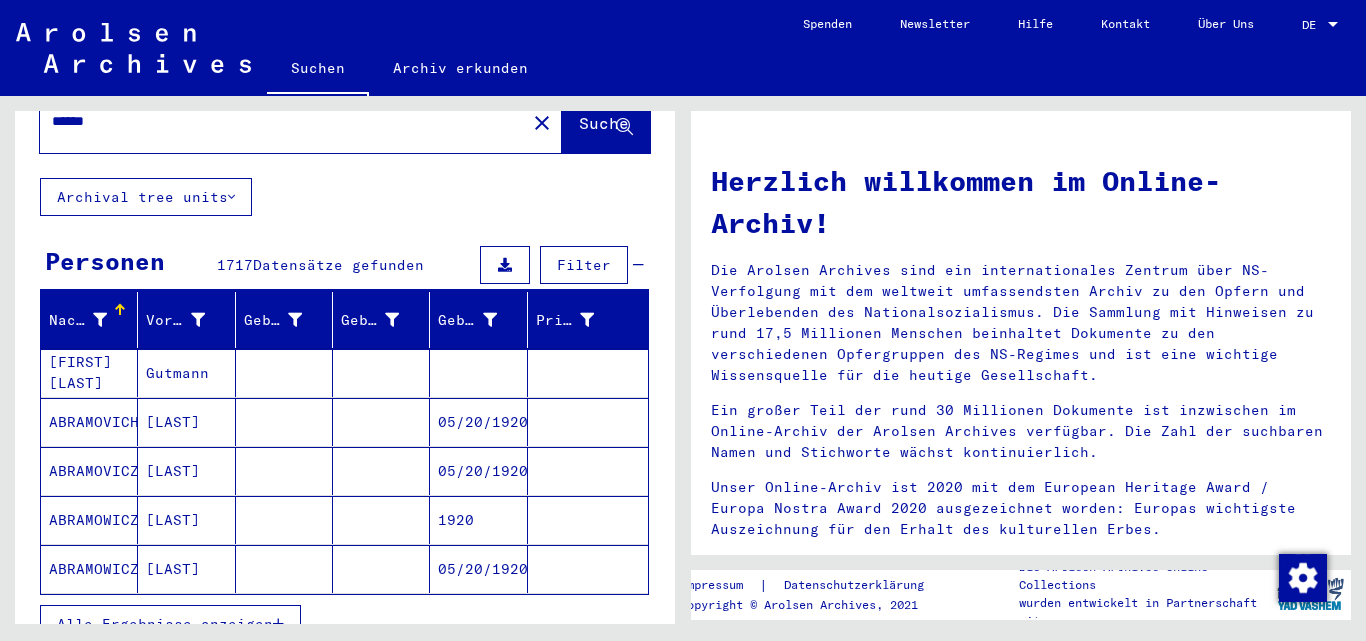 drag, startPoint x: 657, startPoint y: 339, endPoint x: 658, endPoint y: 362, distance: 23.021729 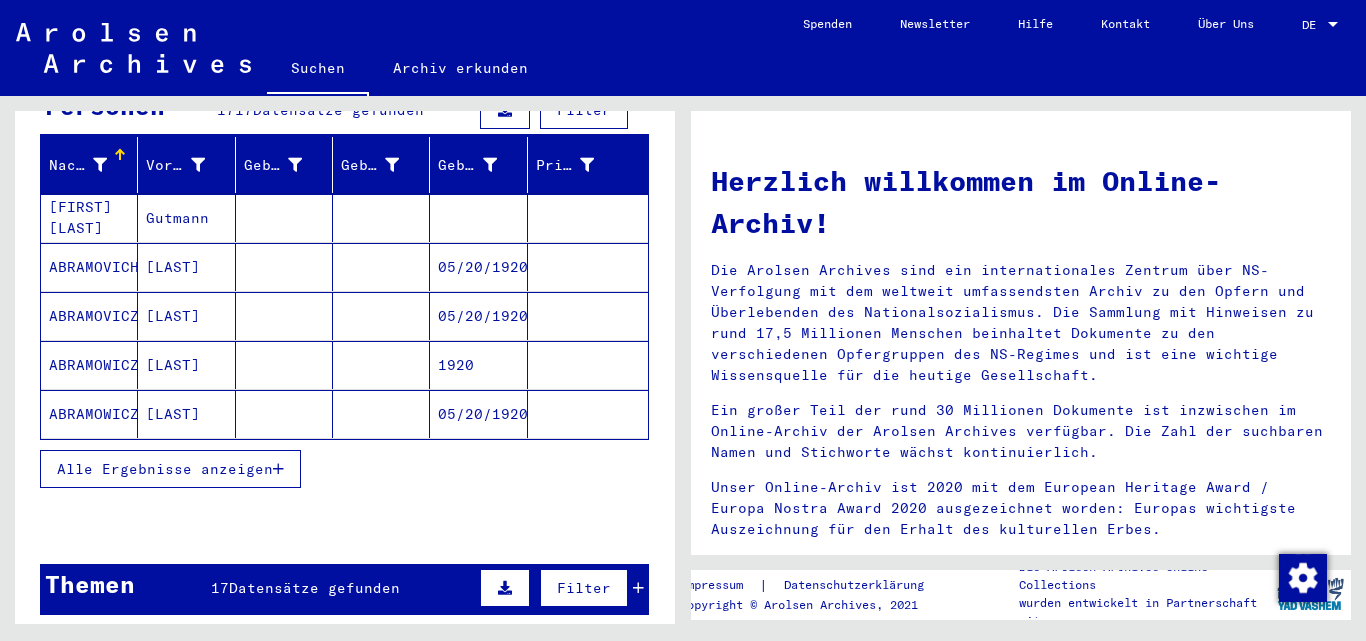 scroll, scrollTop: 271, scrollLeft: 0, axis: vertical 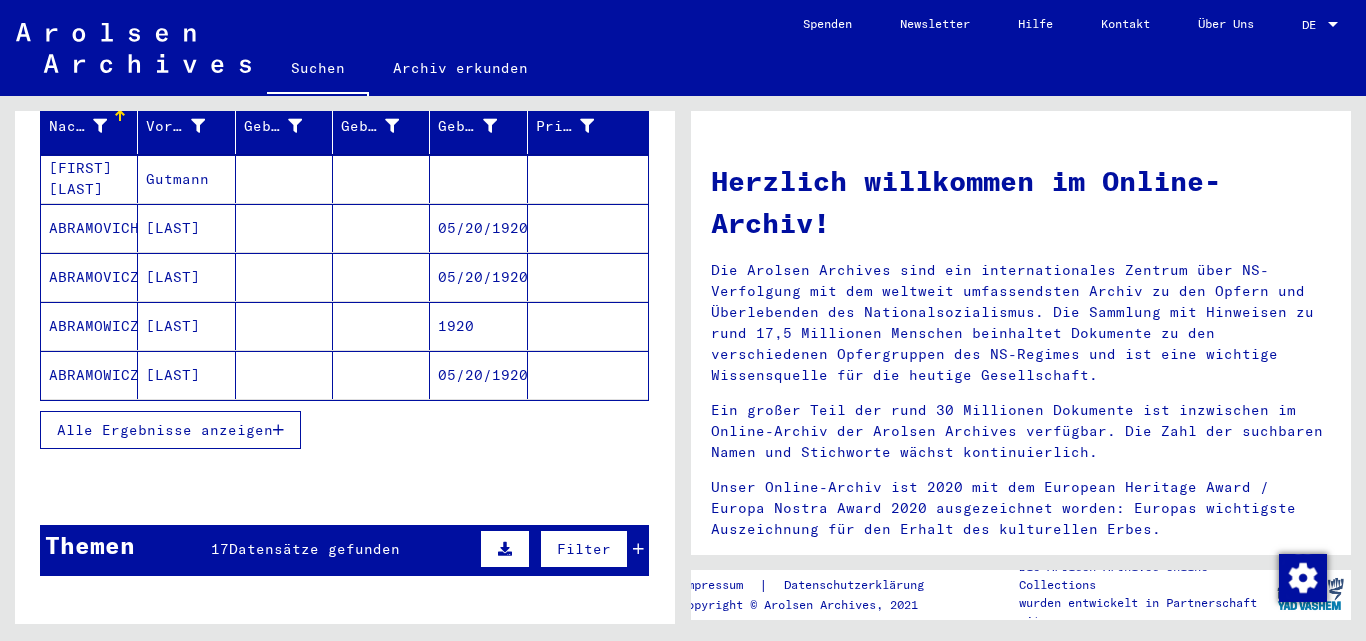 click on "Alle Ergebnisse anzeigen" at bounding box center [170, 430] 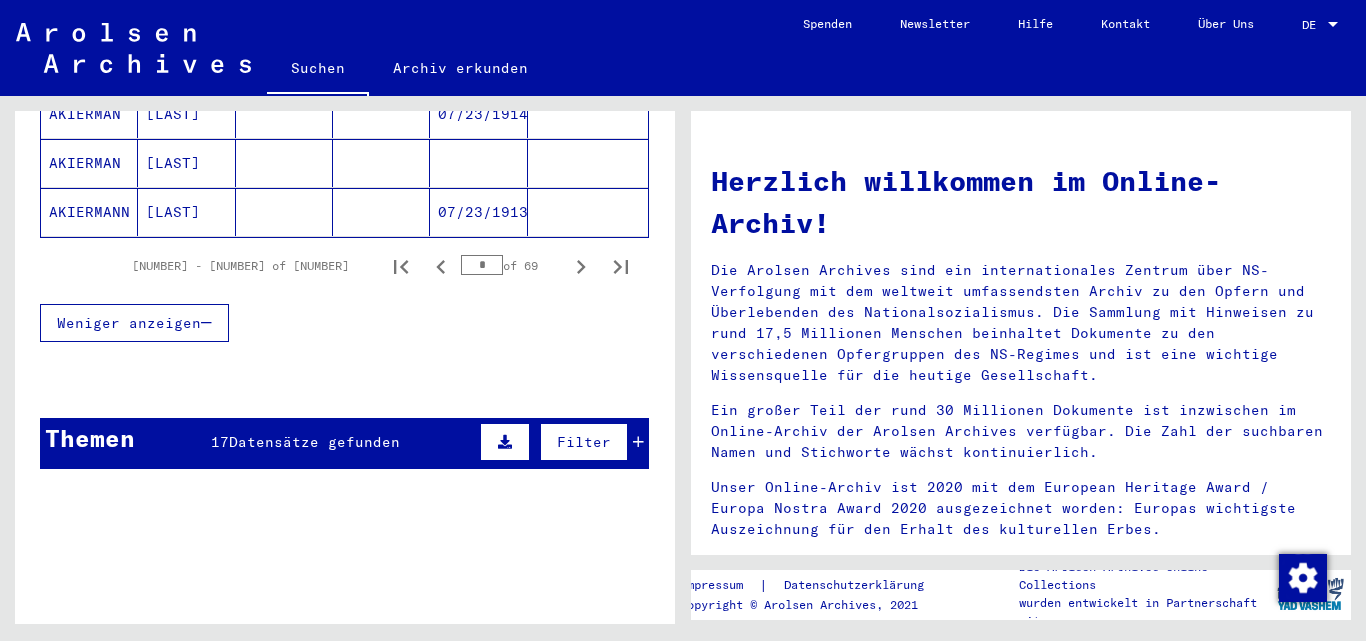scroll, scrollTop: 1431, scrollLeft: 0, axis: vertical 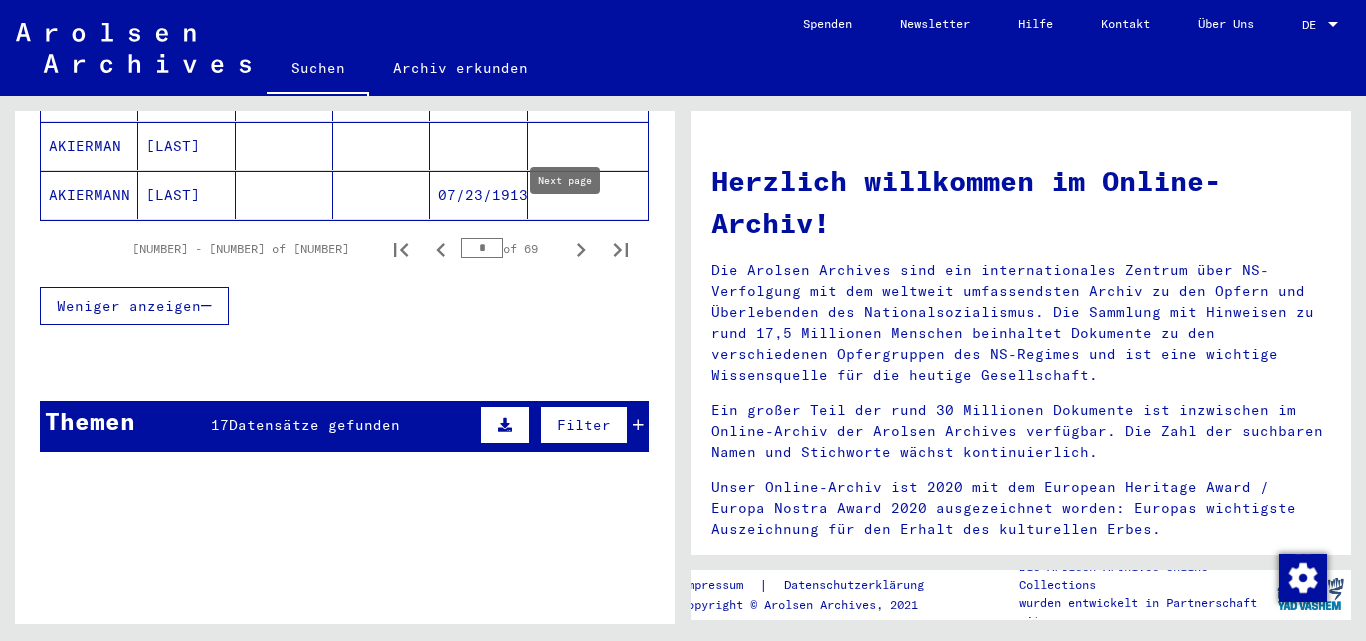 click 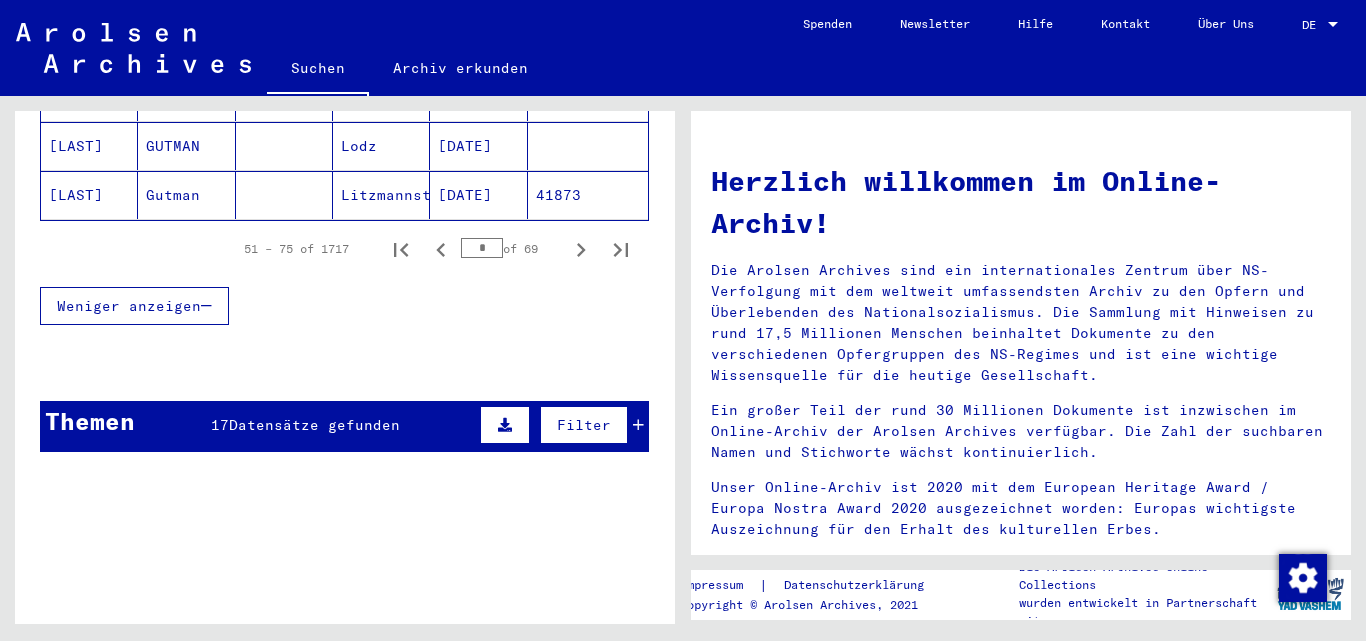 click 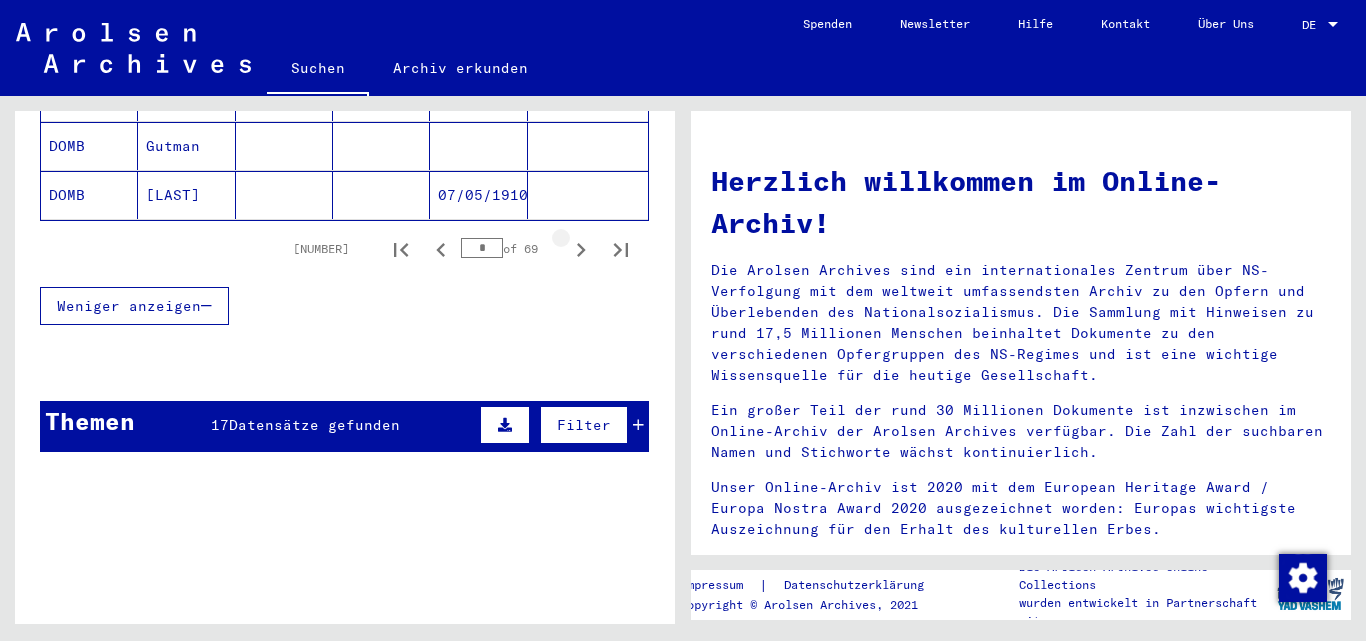click 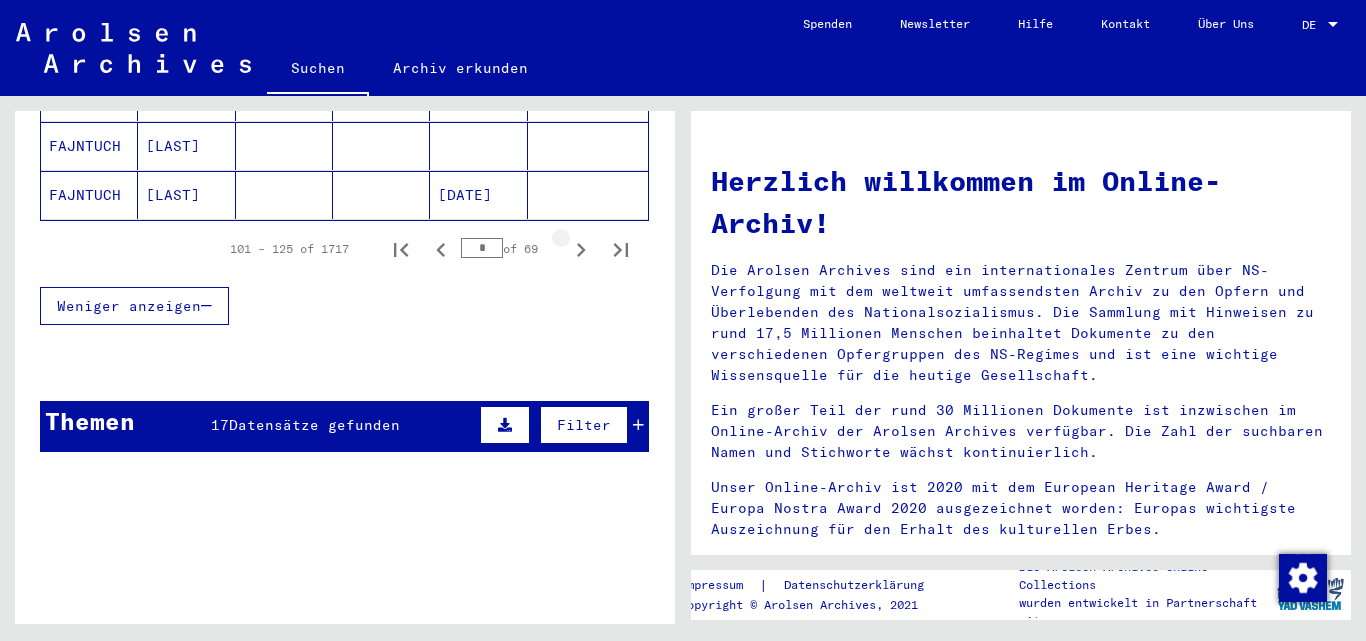click 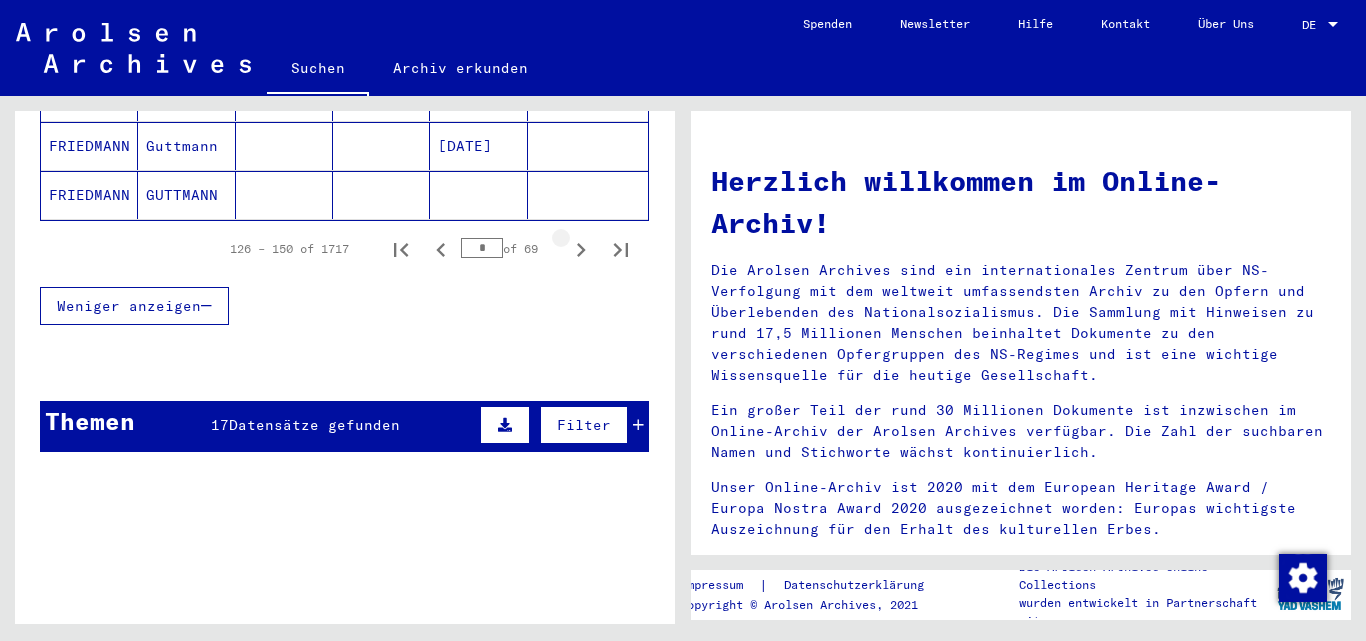 click 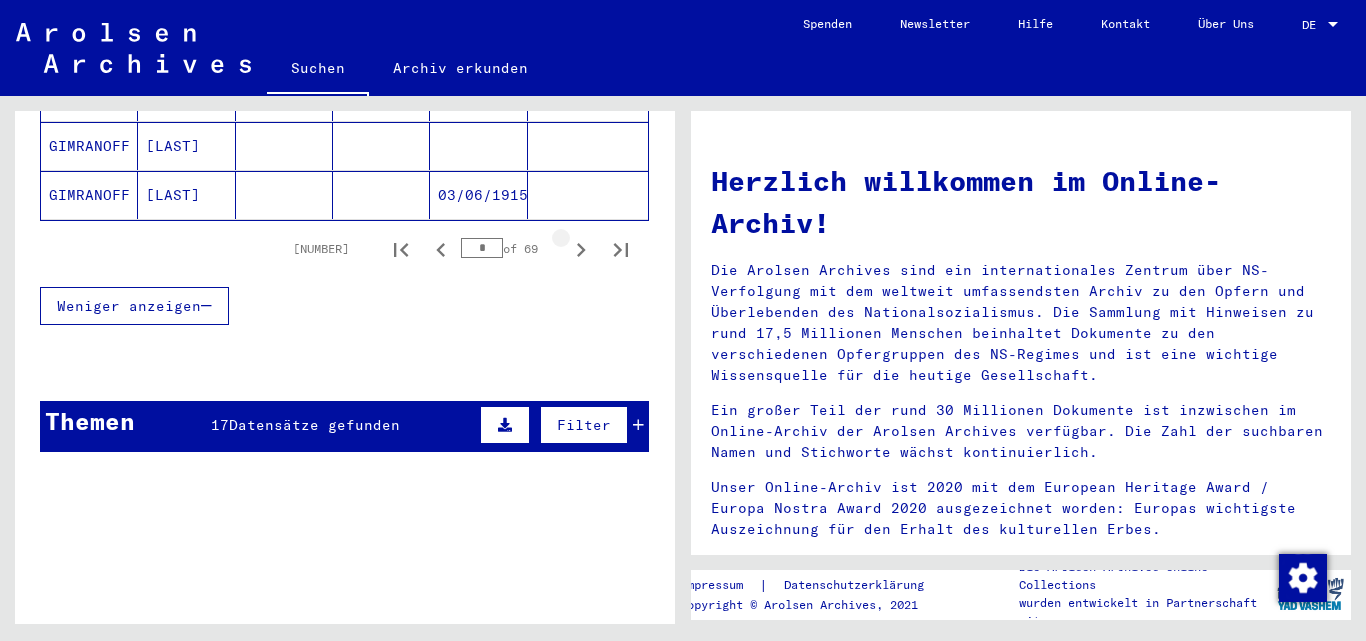 click 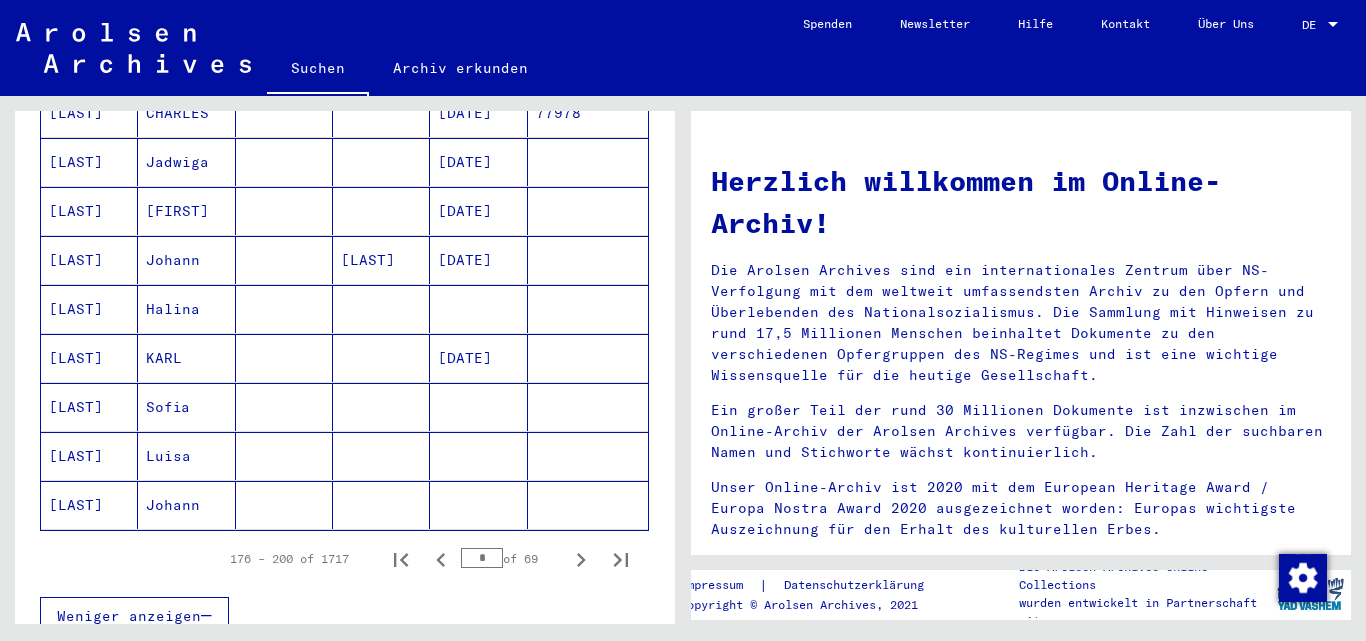 scroll, scrollTop: 1178, scrollLeft: 0, axis: vertical 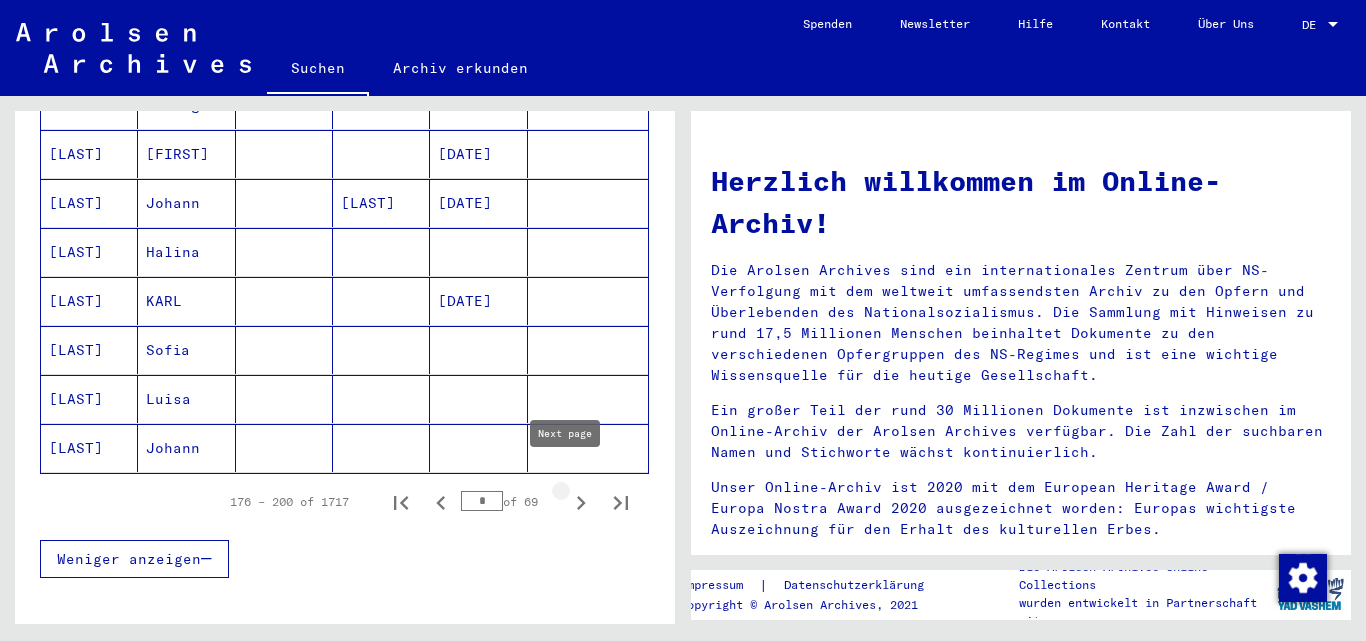 click 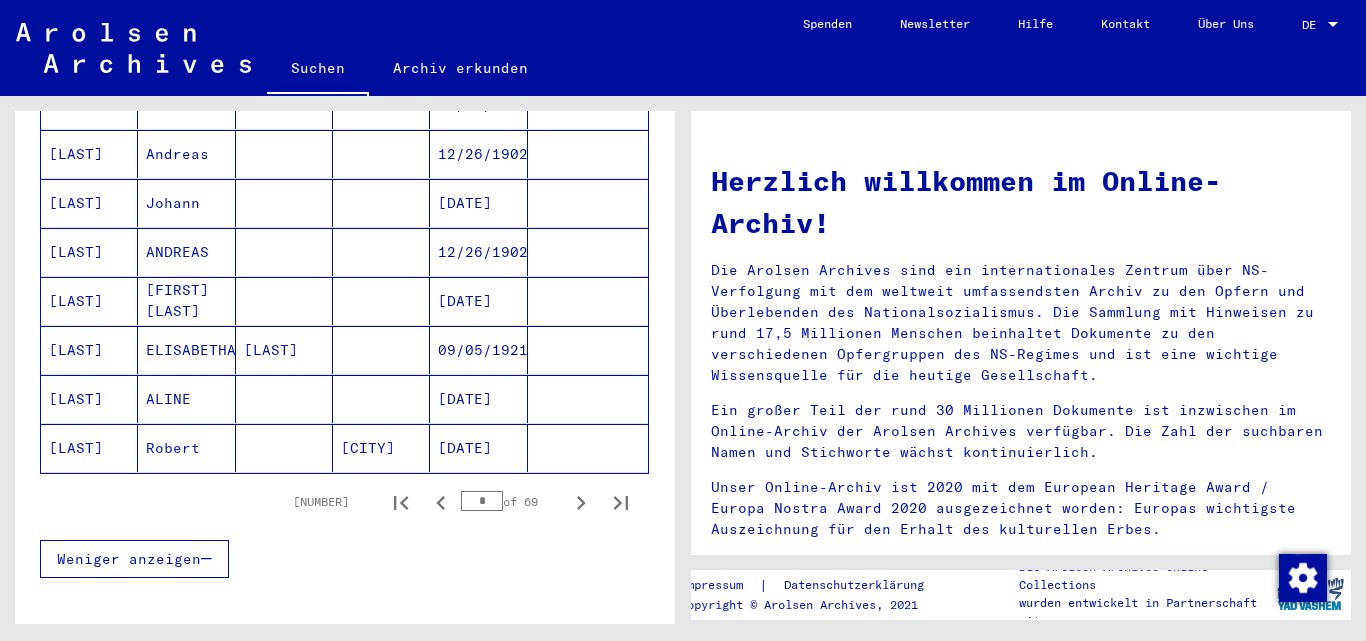 drag, startPoint x: 682, startPoint y: 451, endPoint x: 674, endPoint y: 416, distance: 35.902645 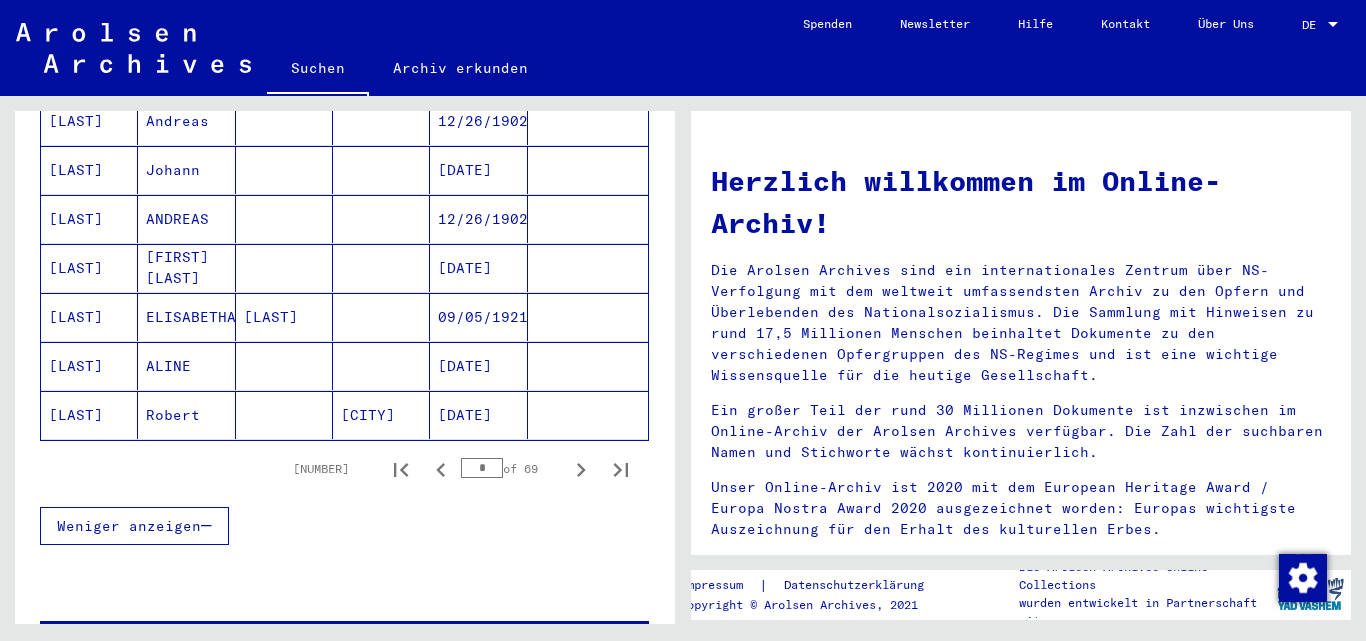 scroll, scrollTop: 1239, scrollLeft: 0, axis: vertical 